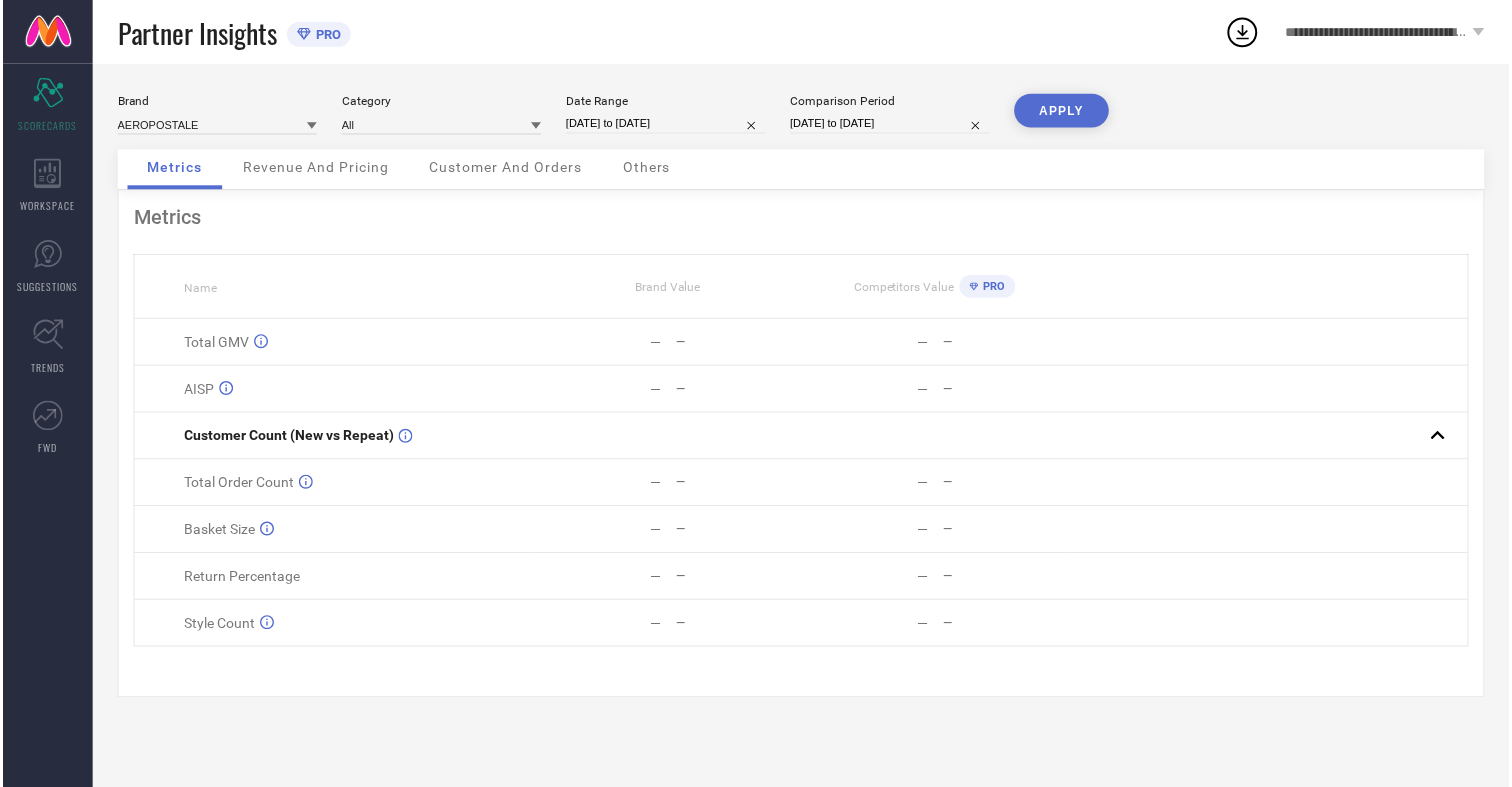 scroll, scrollTop: 0, scrollLeft: 0, axis: both 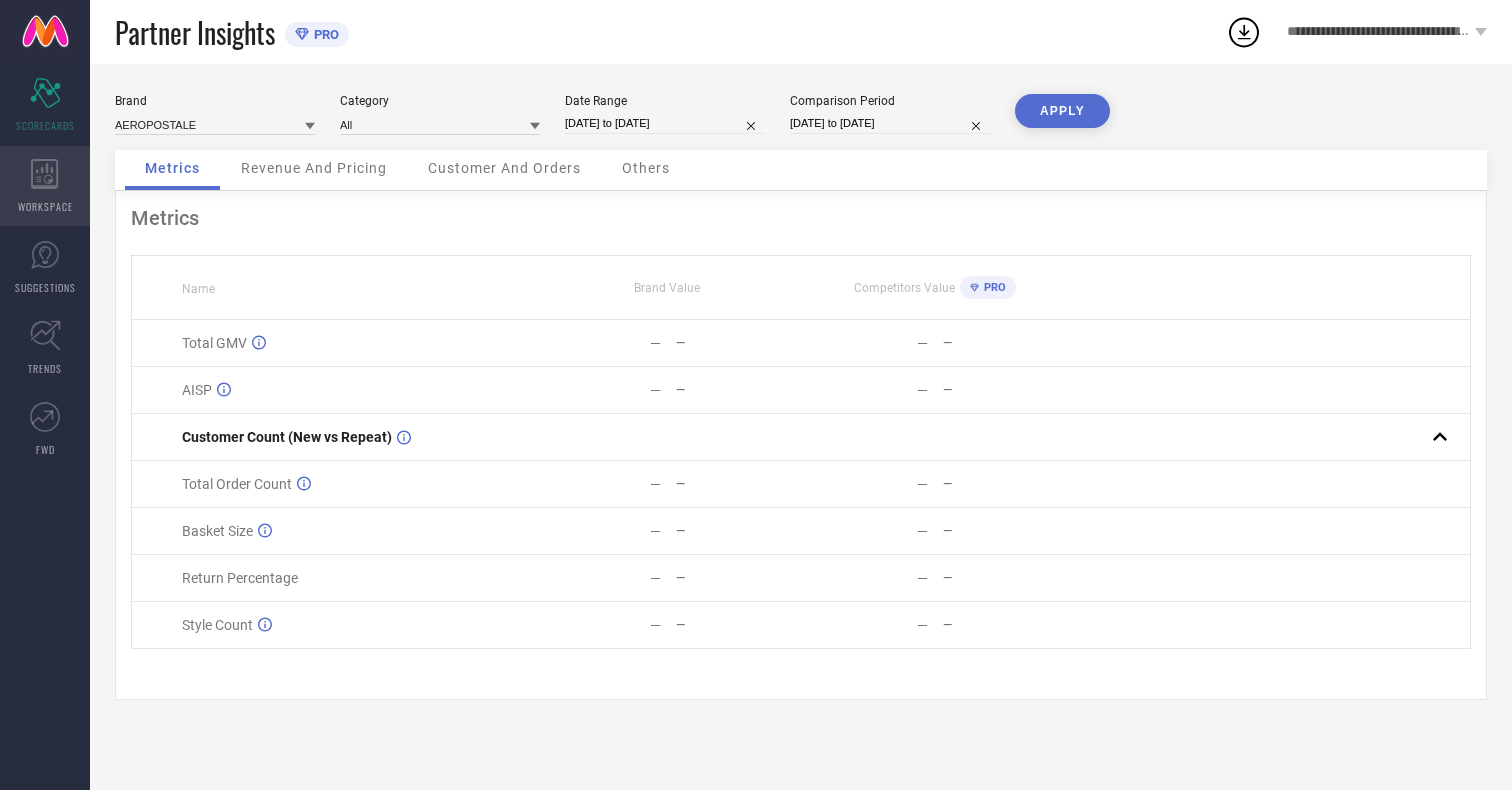 click 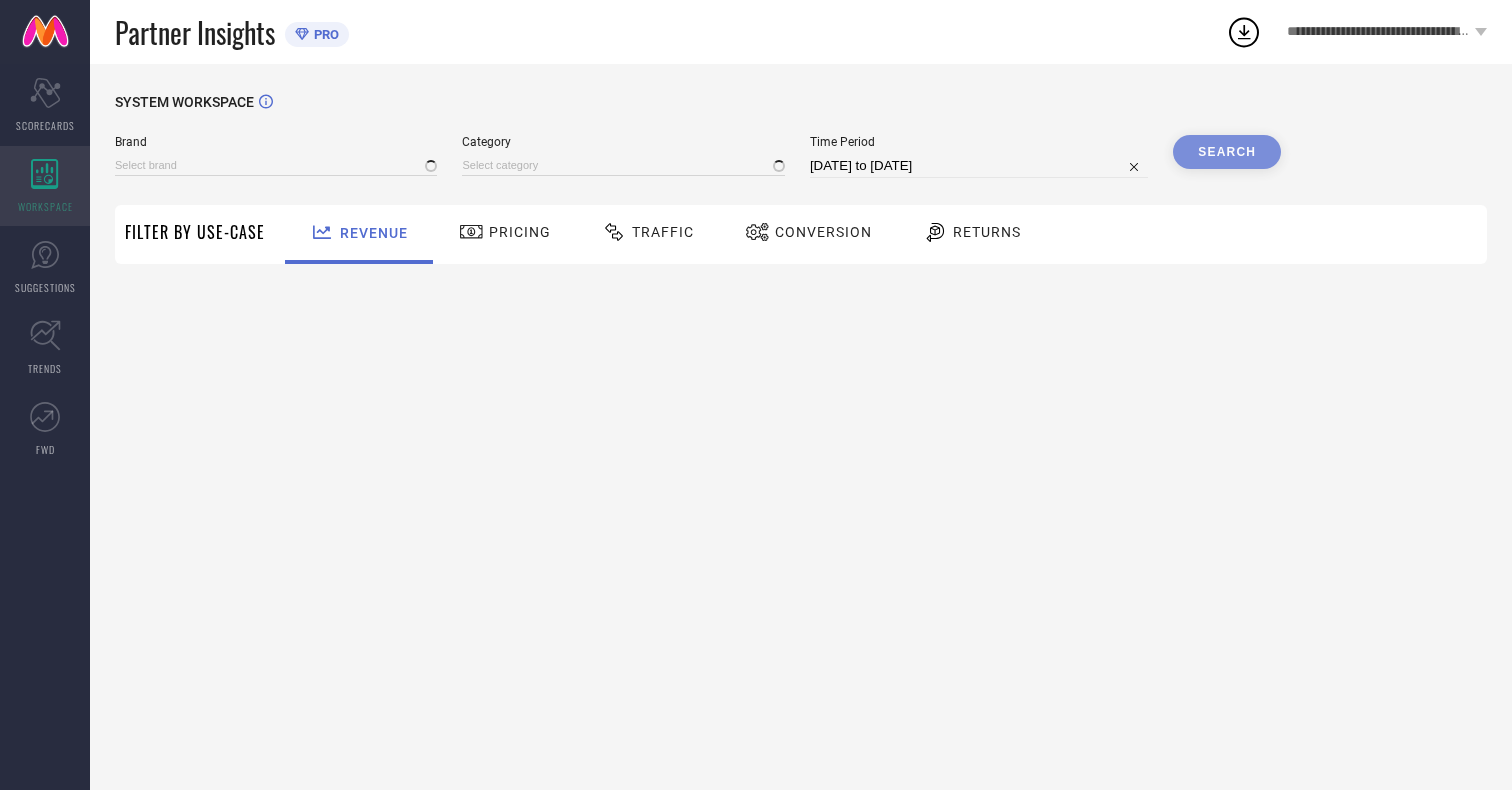 type on "AEROPOSTALE" 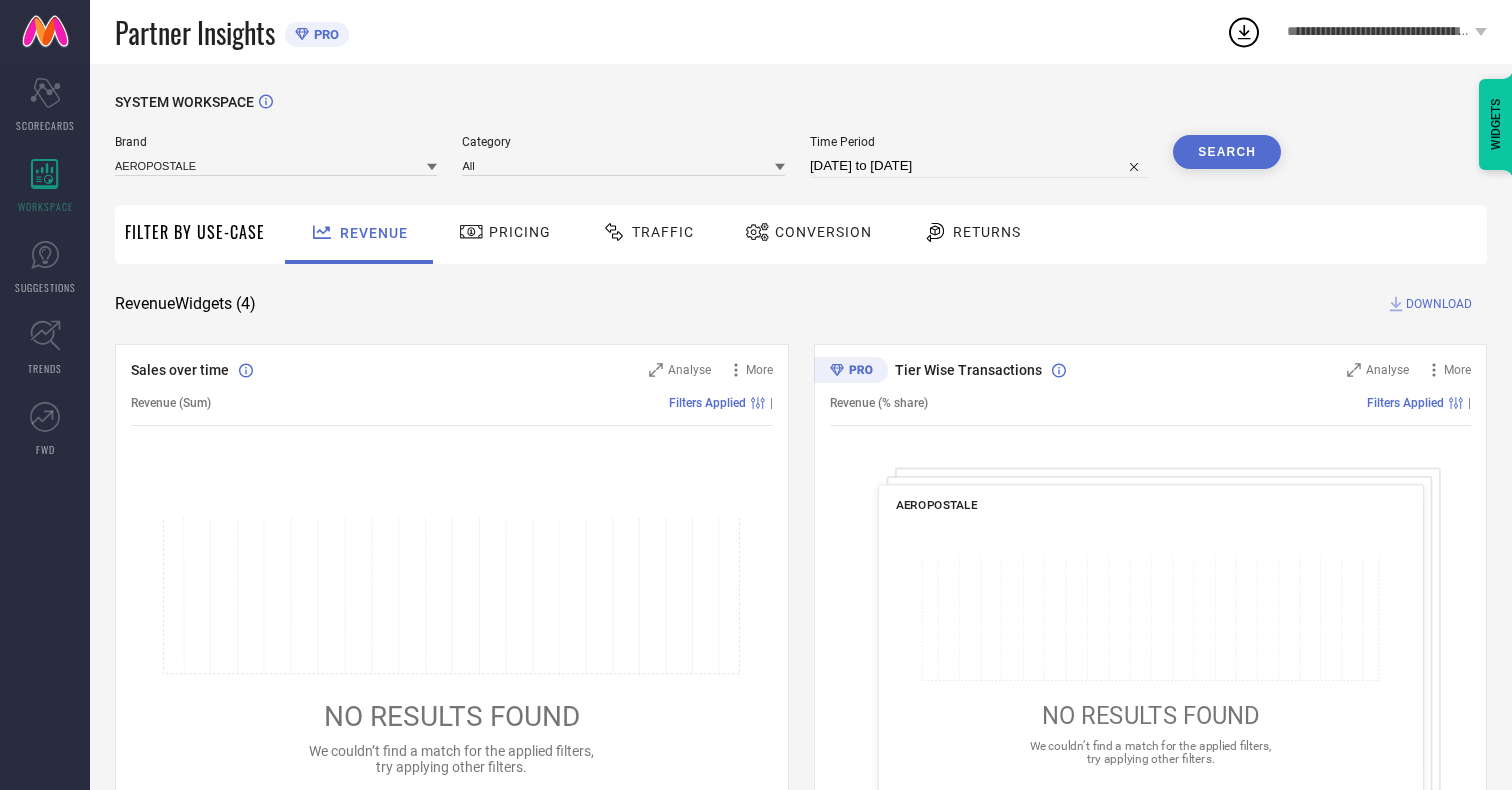 click on "Conversion" at bounding box center (823, 232) 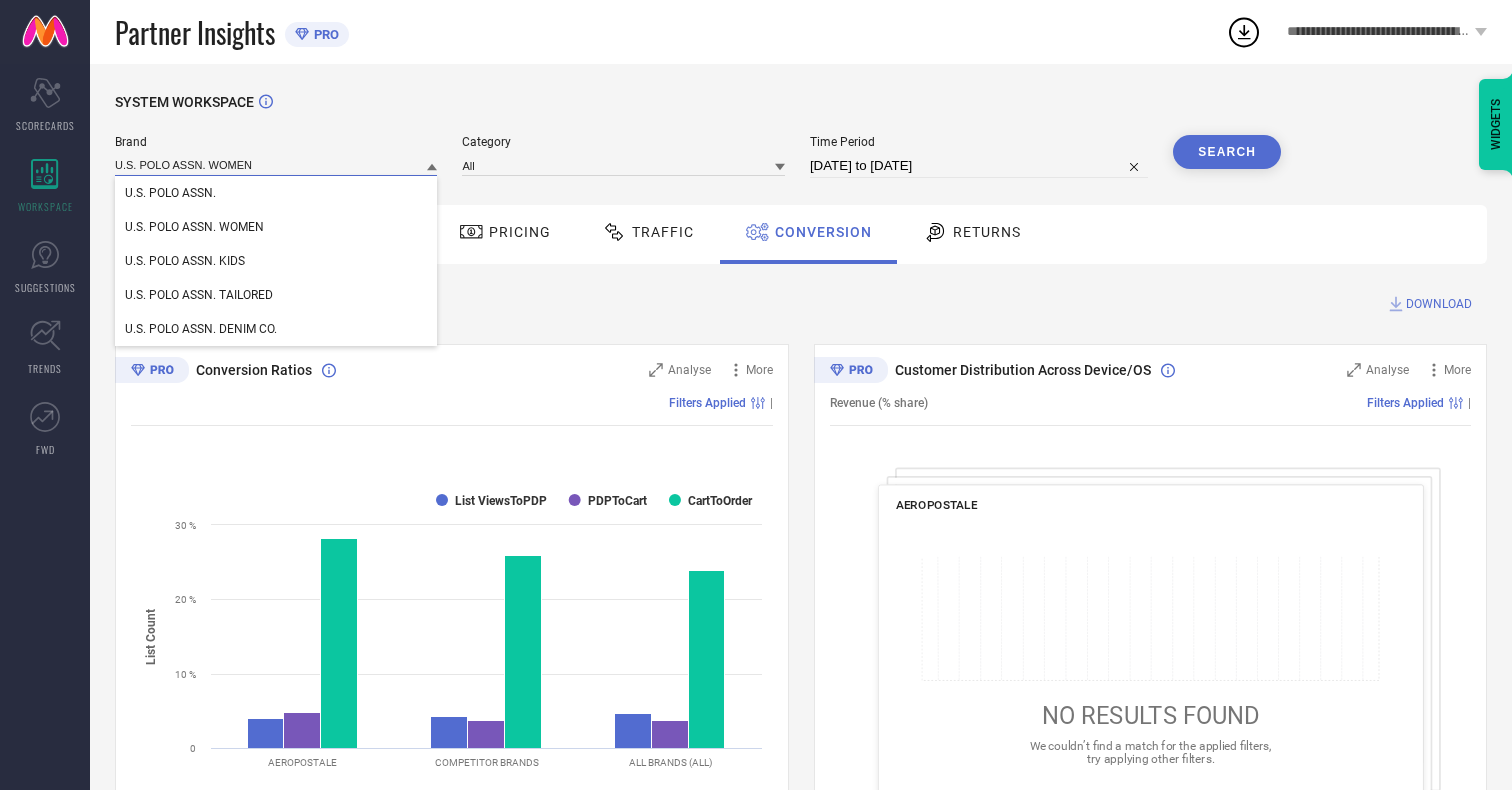 type on "U.S. POLO ASSN. WOMEN" 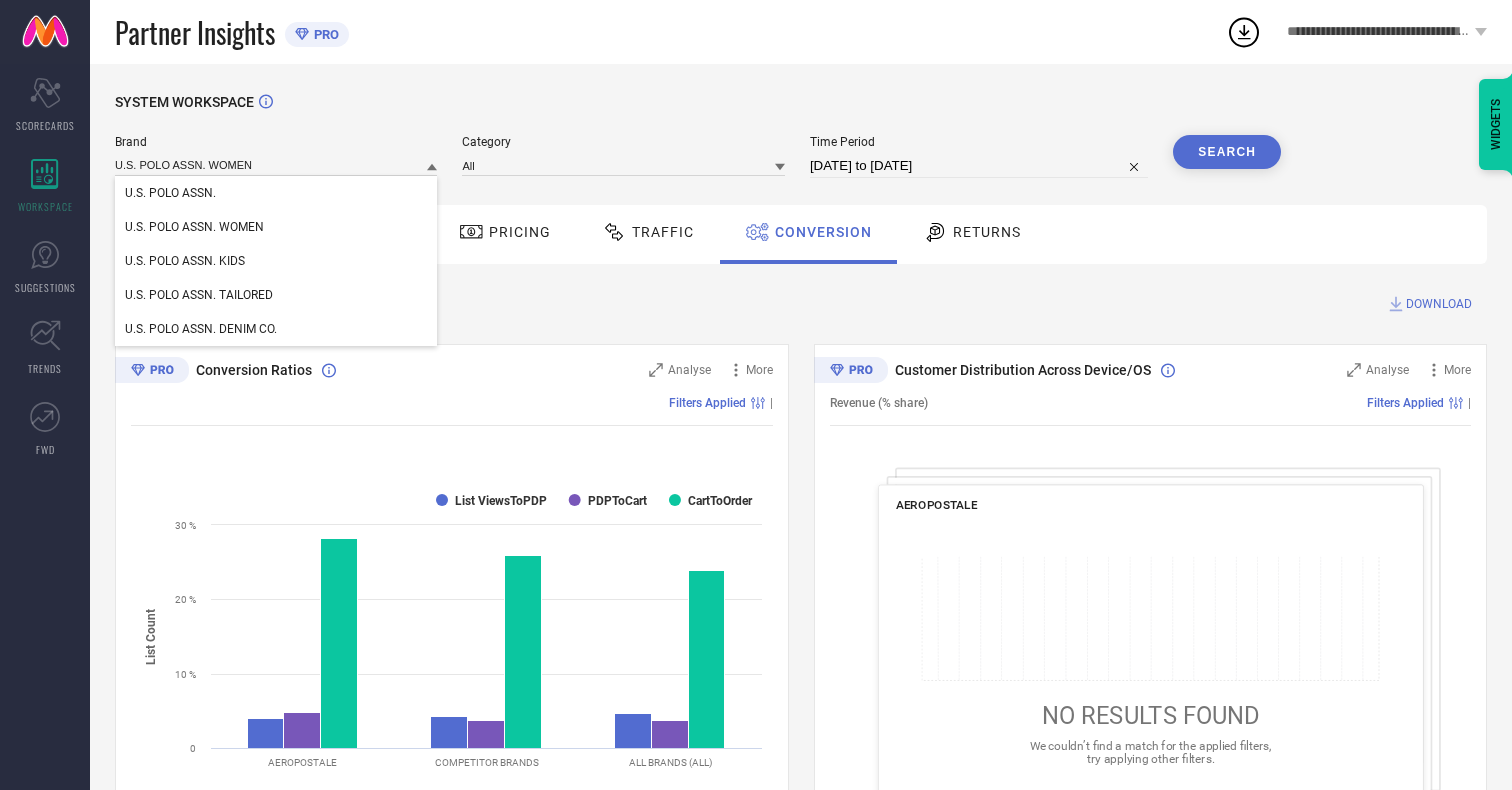 click on "U.S. POLO ASSN. WOMEN" at bounding box center (194, 227) 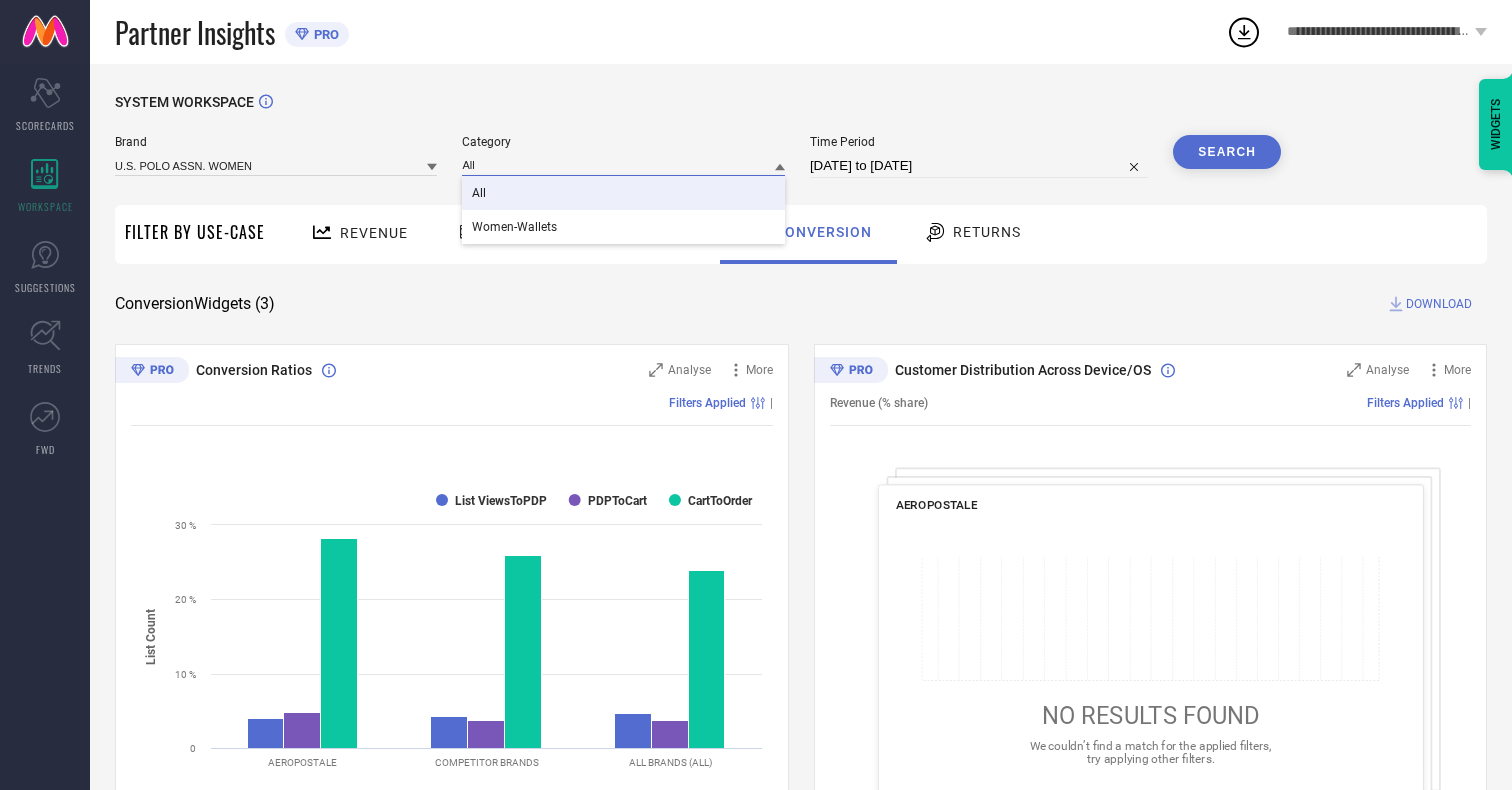 type on "All" 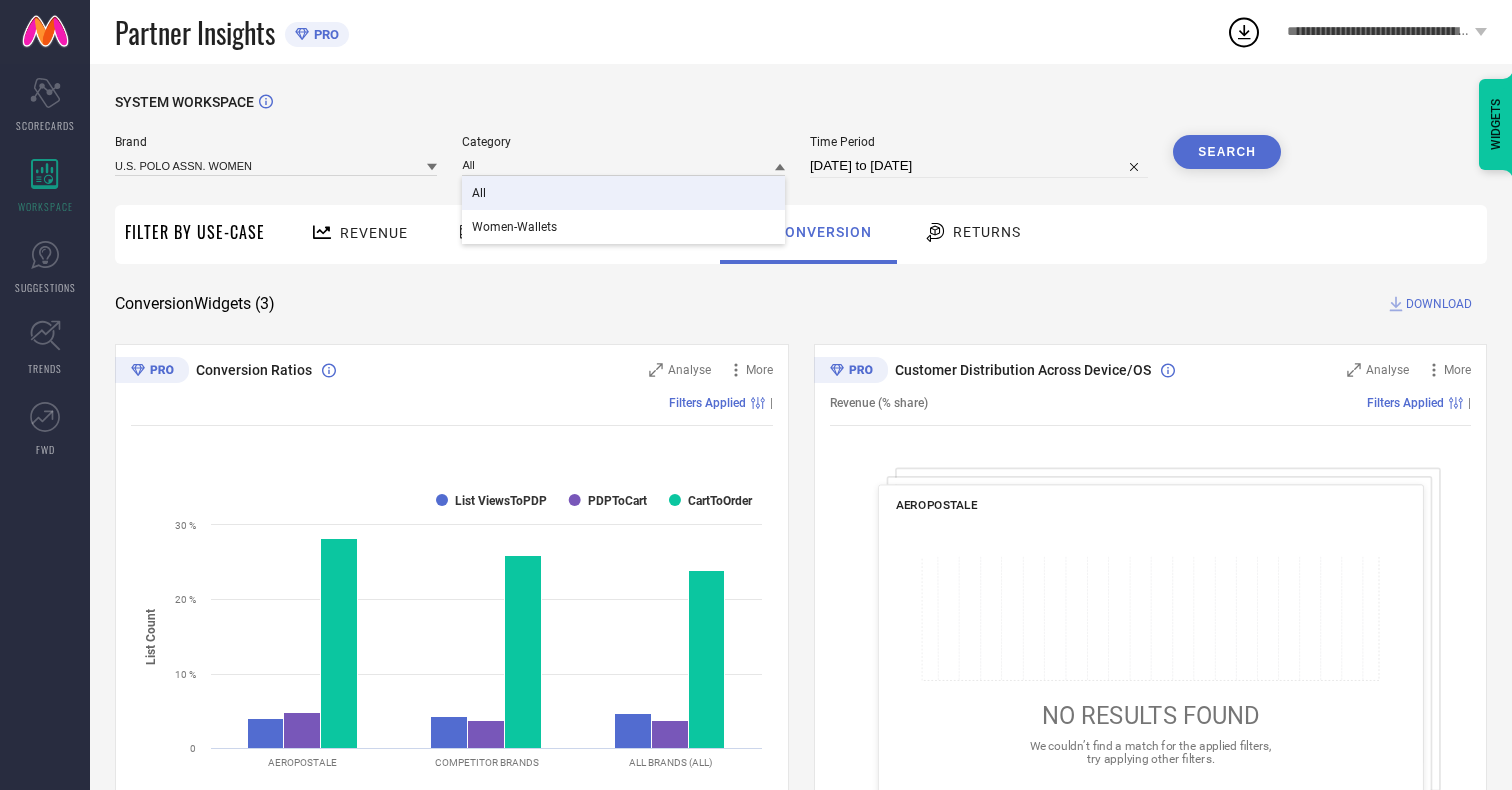 click on "All" at bounding box center [479, 193] 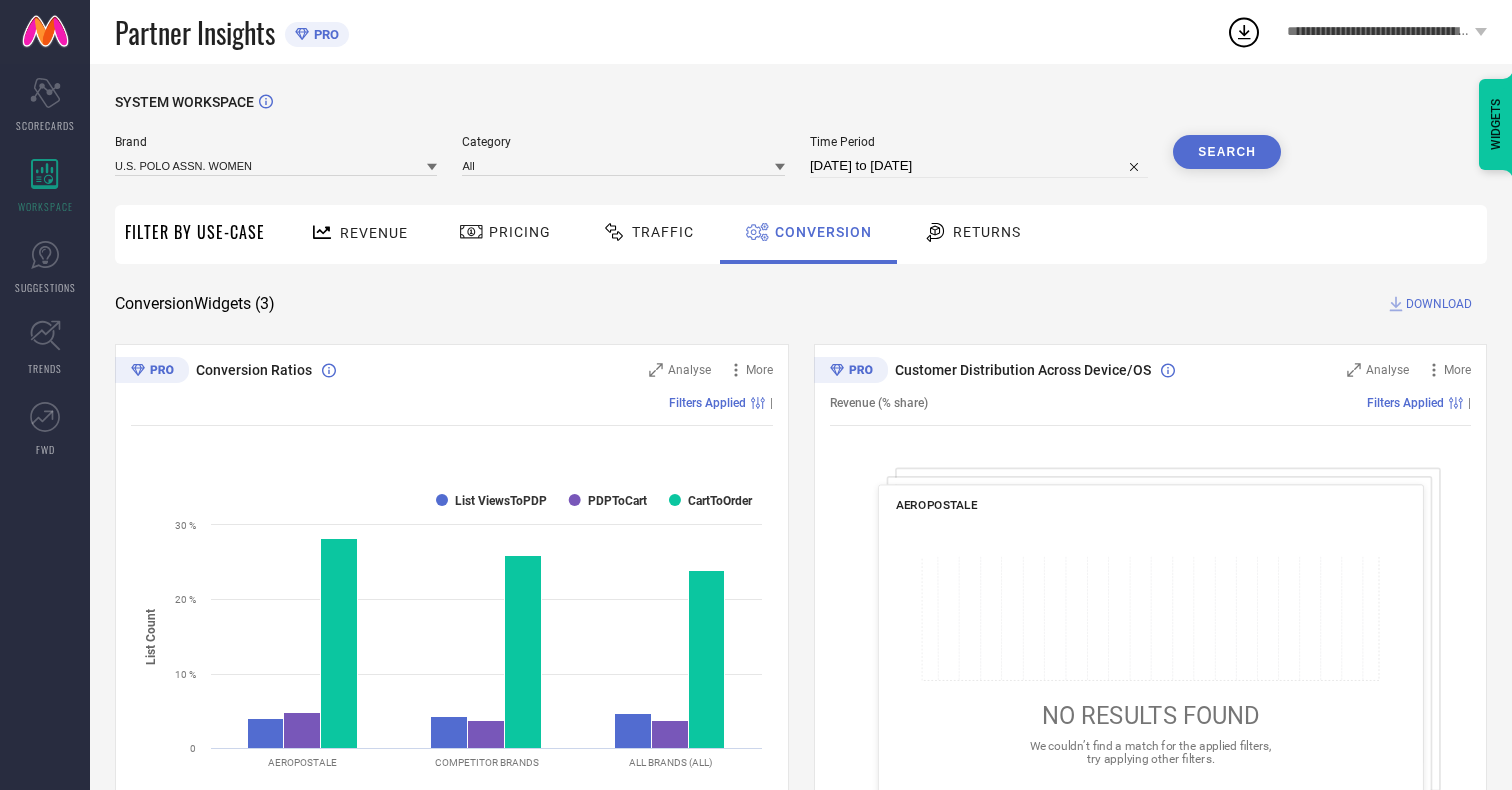 click on "[DATE] to [DATE]" at bounding box center [979, 166] 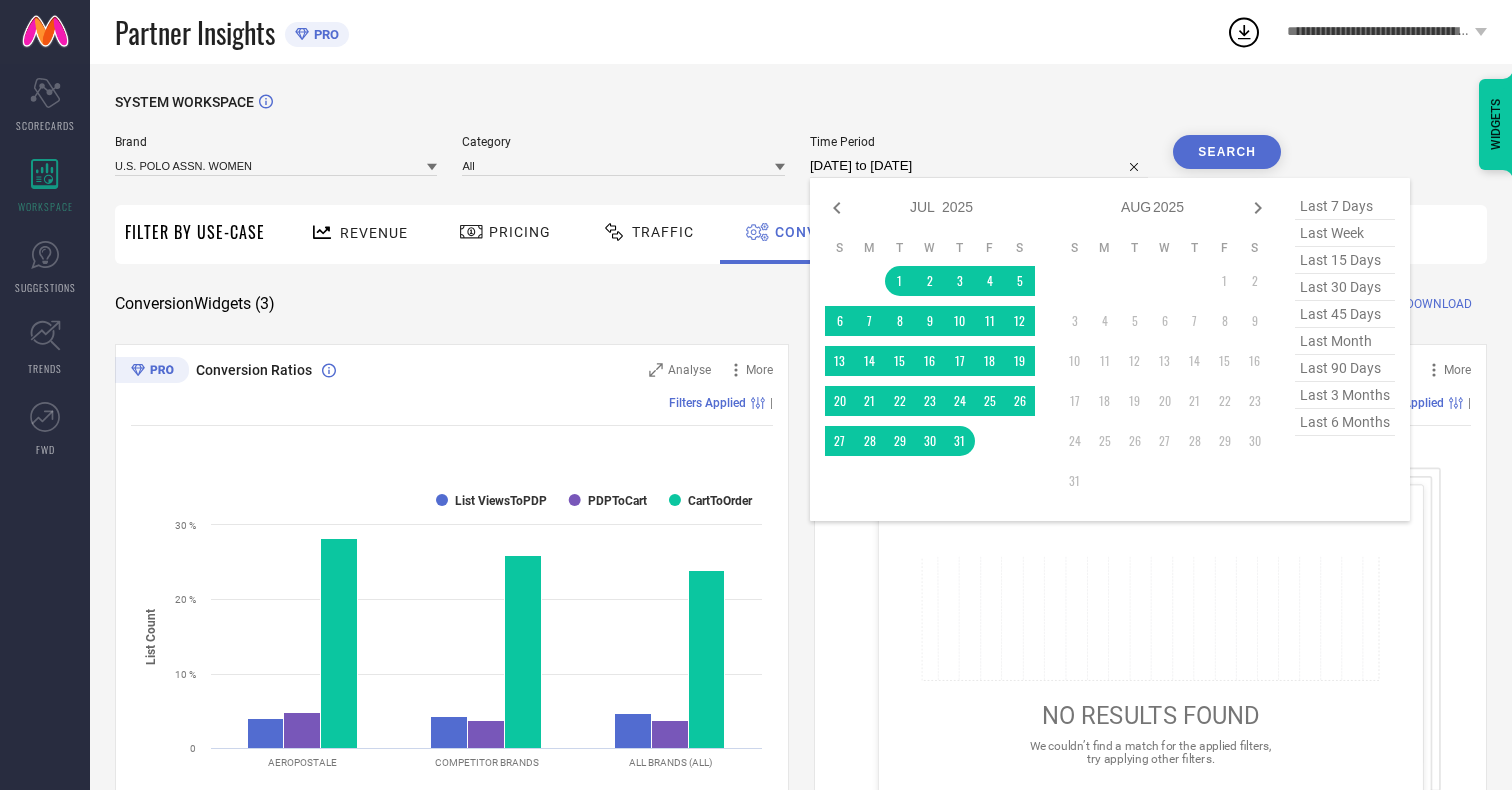 click on "31" at bounding box center [960, 441] 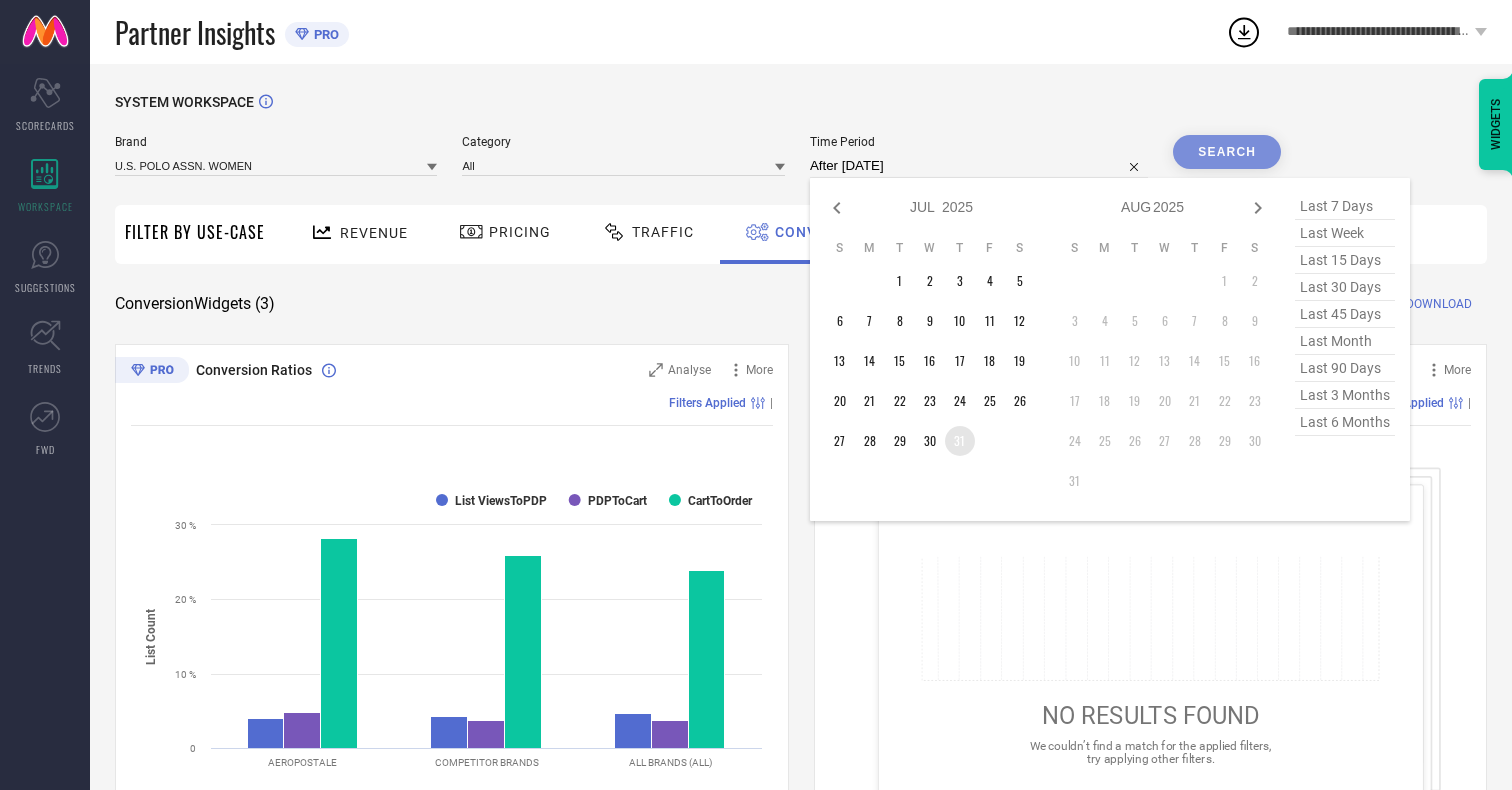 type on "[DATE] to [DATE]" 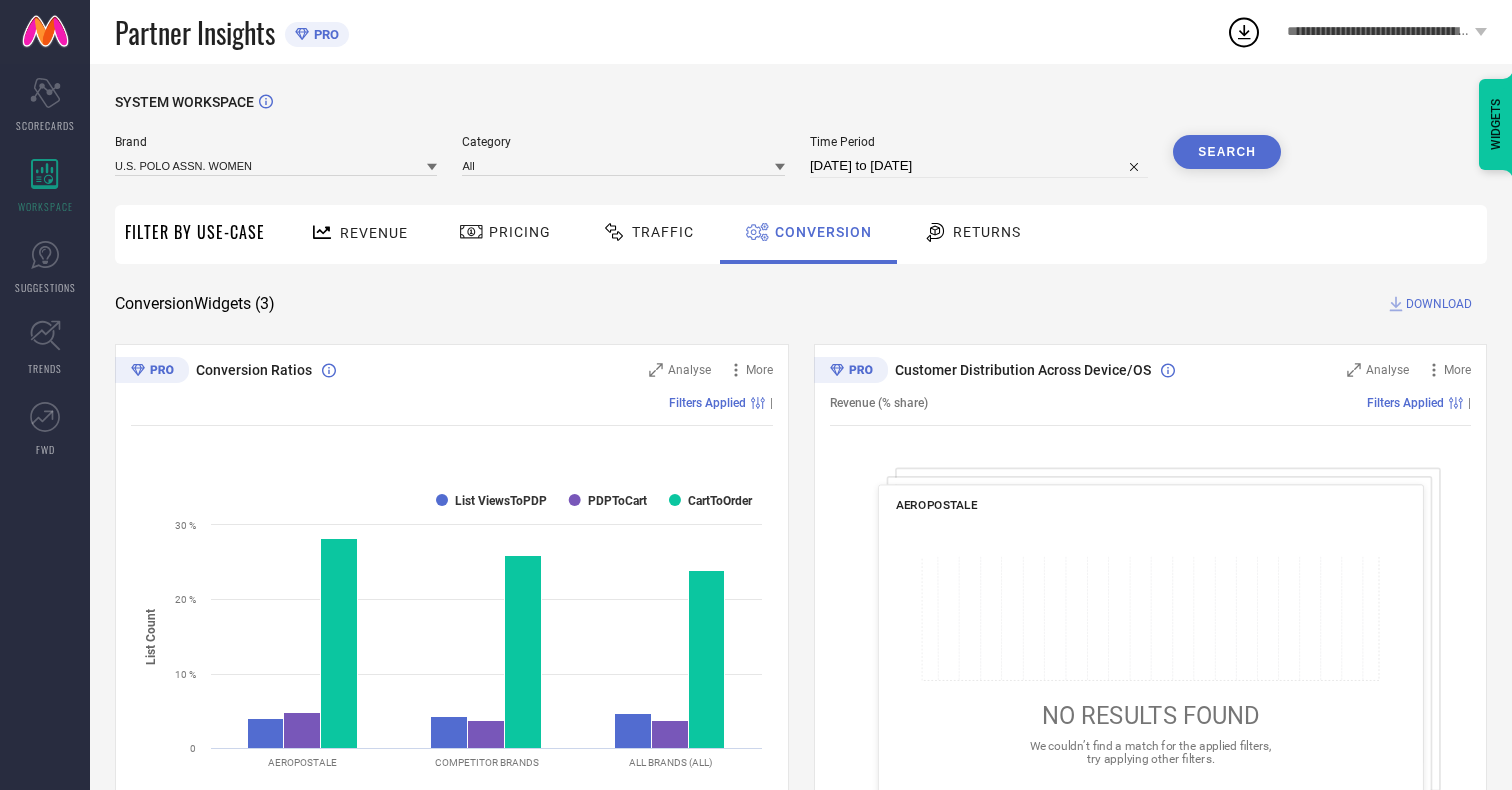 click on "Search" at bounding box center (1227, 152) 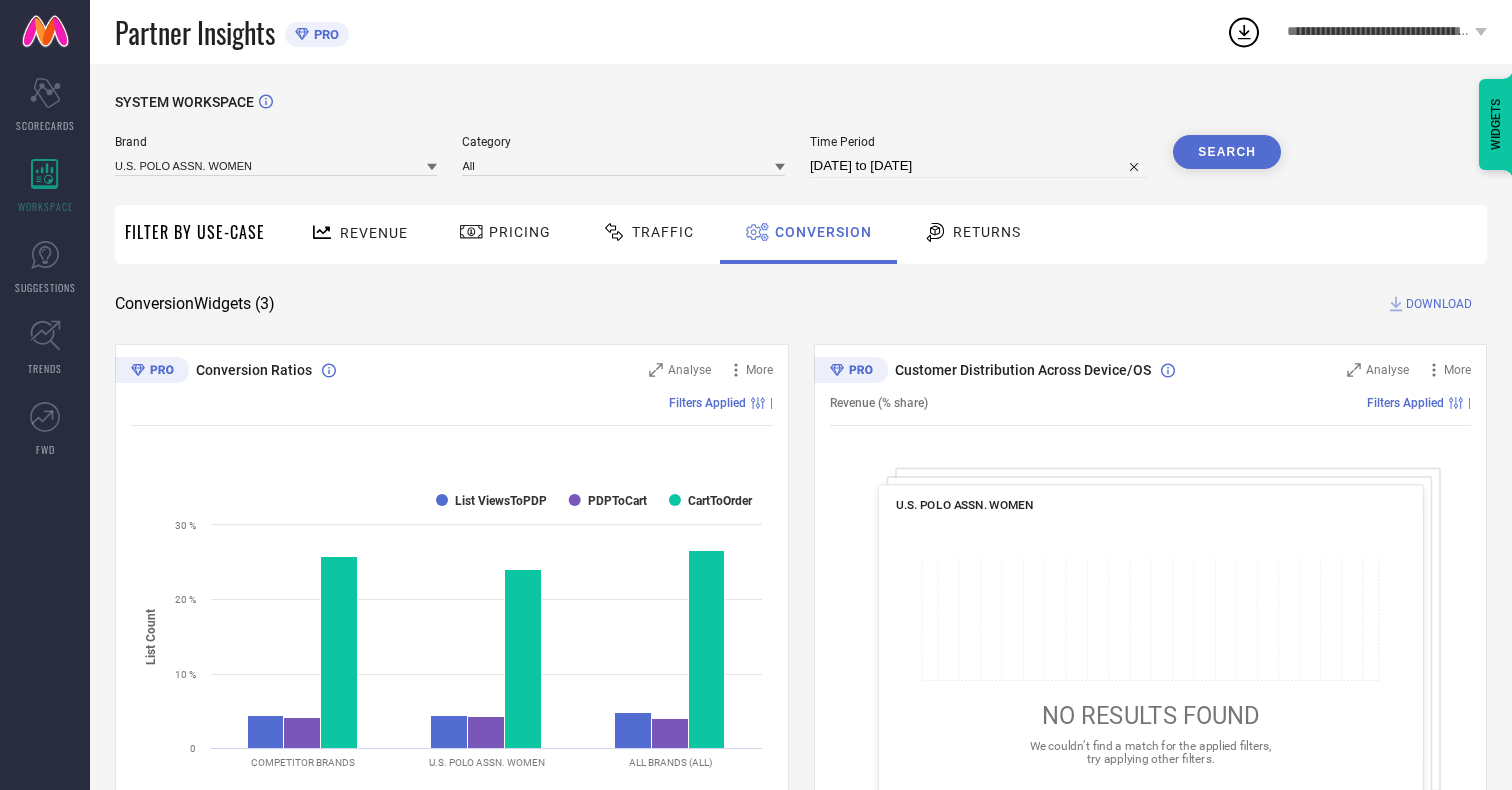 click on "DOWNLOAD" at bounding box center [1439, 304] 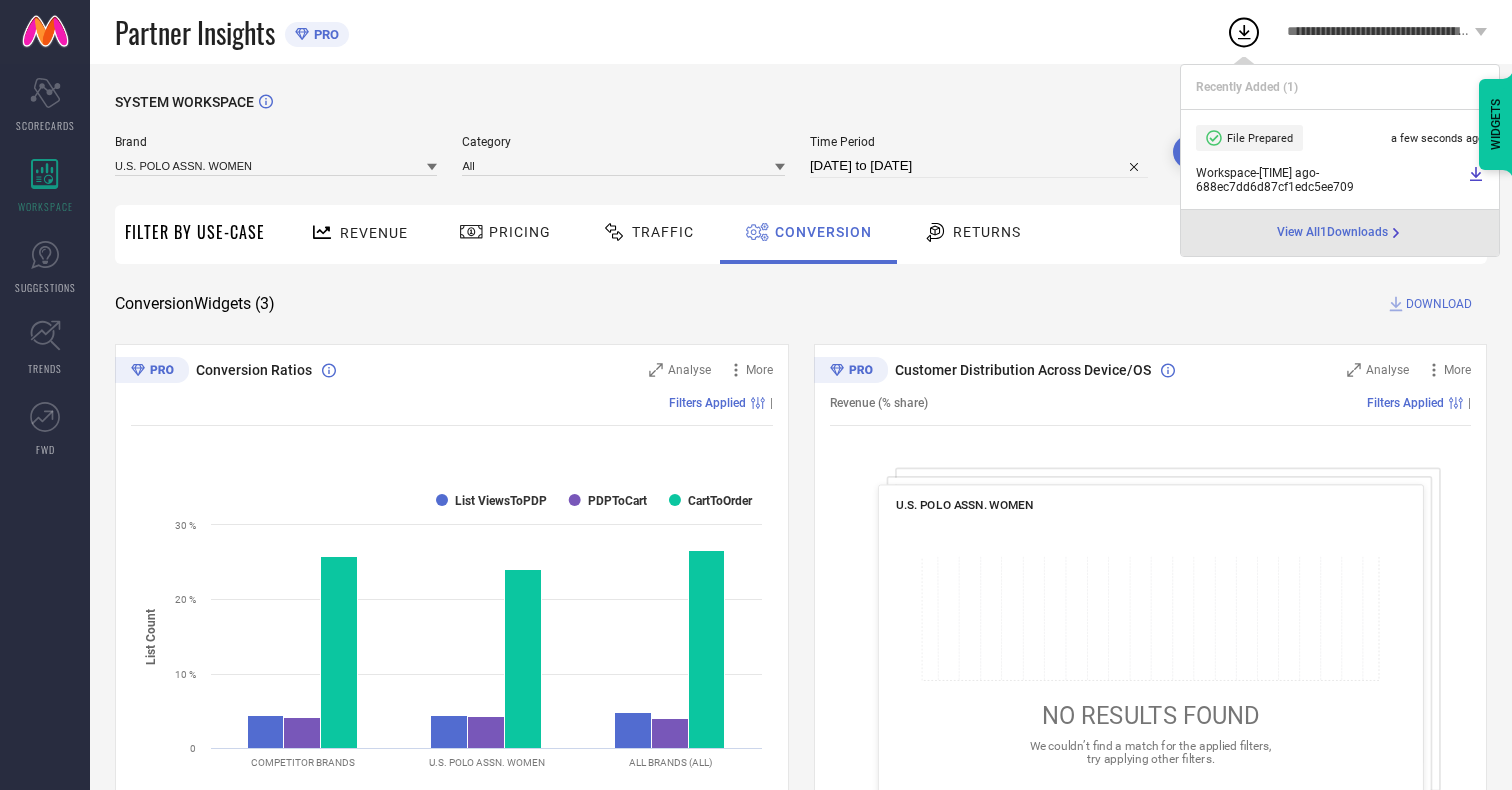 click on "Conversion" at bounding box center [823, 232] 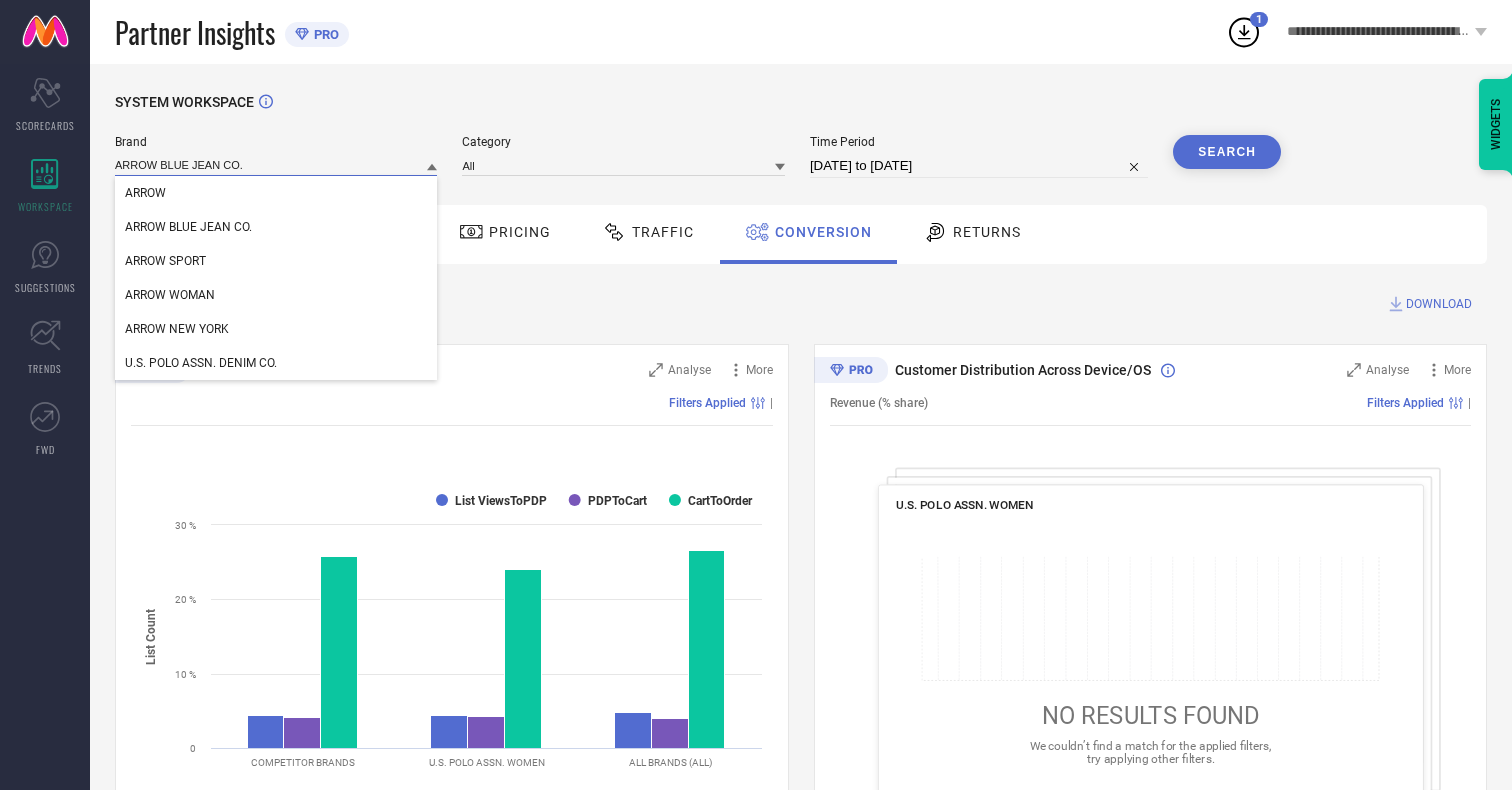 type on "ARROW BLUE JEAN CO." 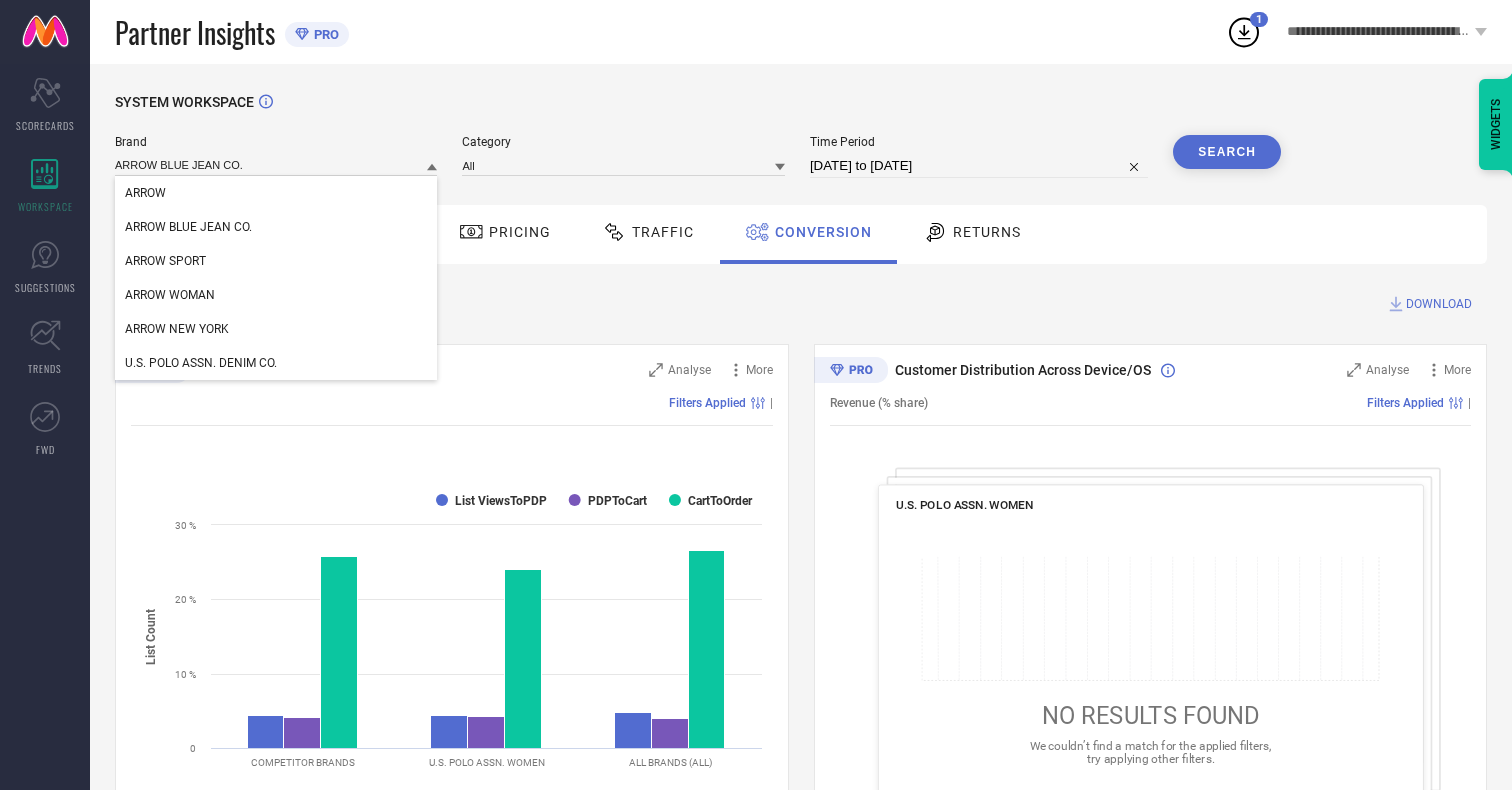 click on "ARROW BLUE JEAN CO." at bounding box center [188, 227] 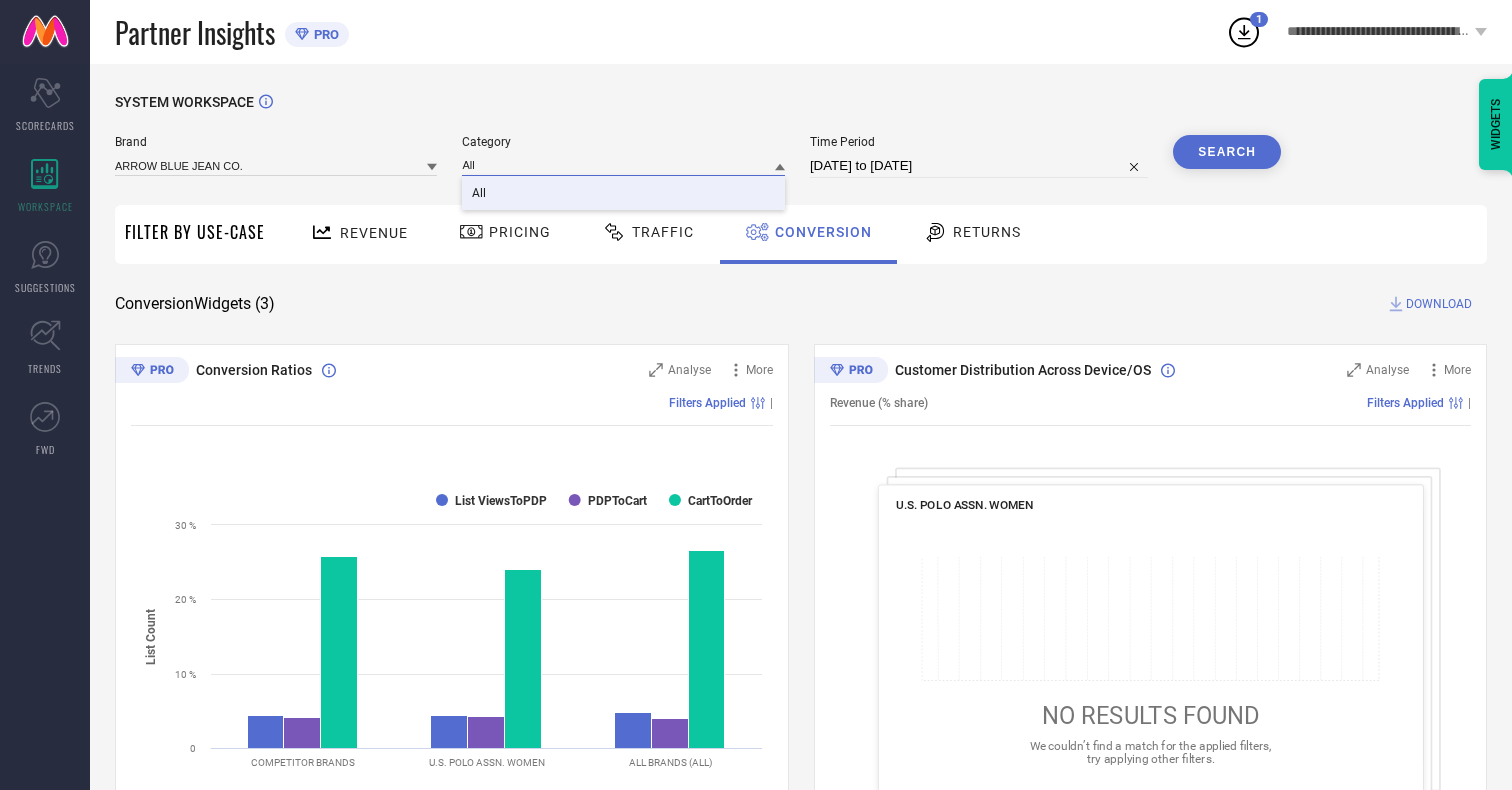 type on "All" 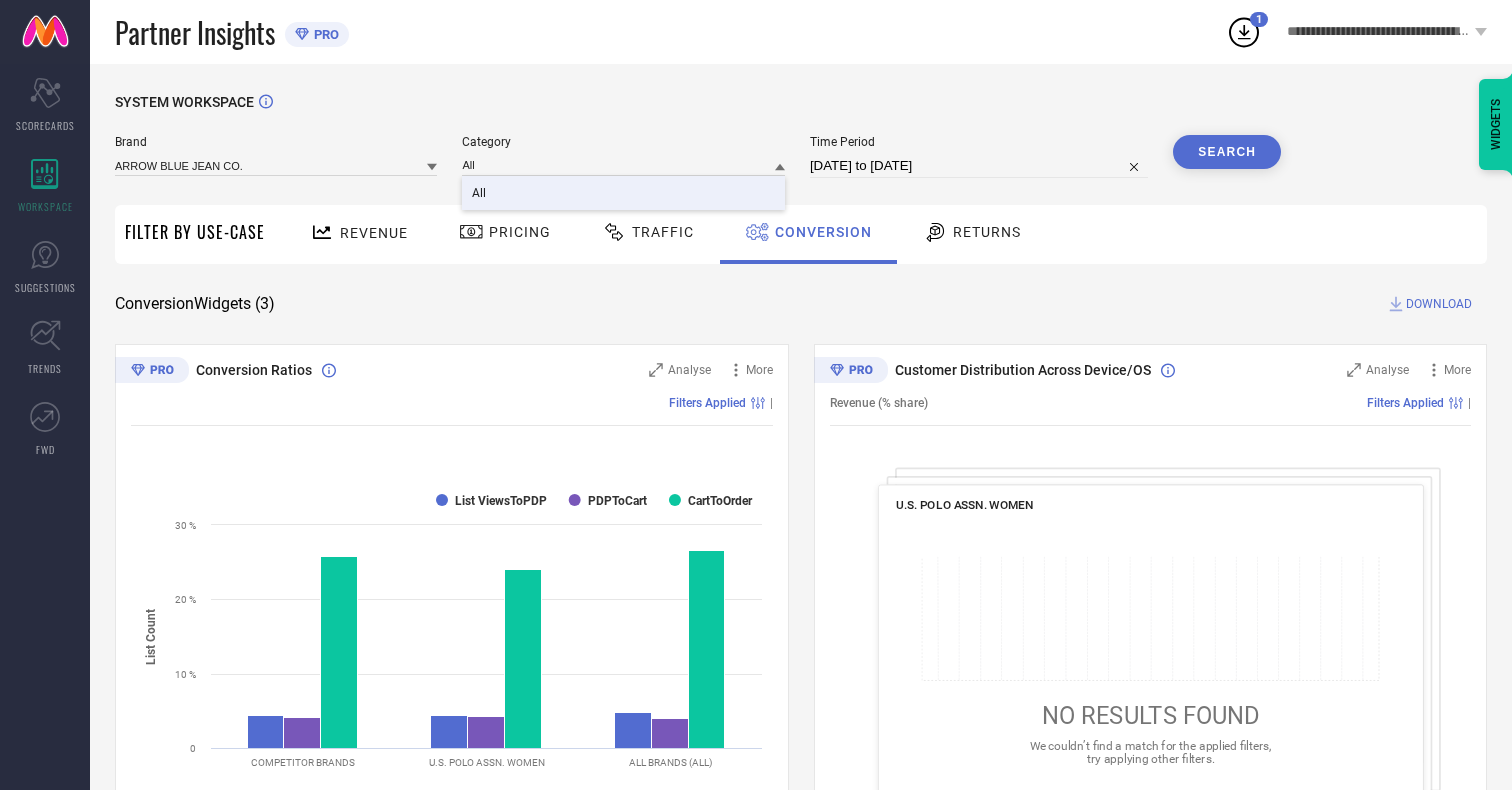 click on "All" at bounding box center (479, 193) 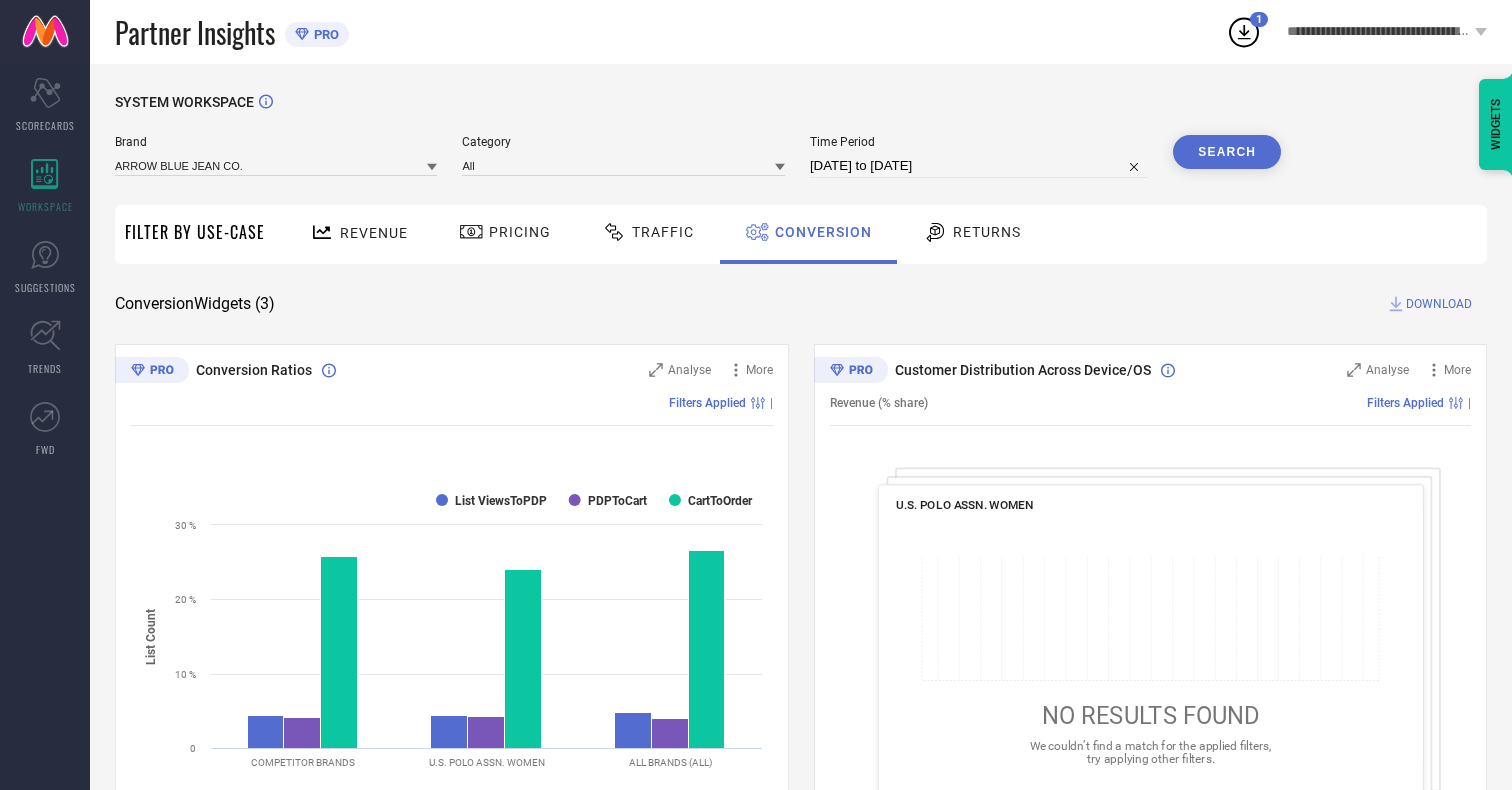 click on "Search" at bounding box center (1227, 152) 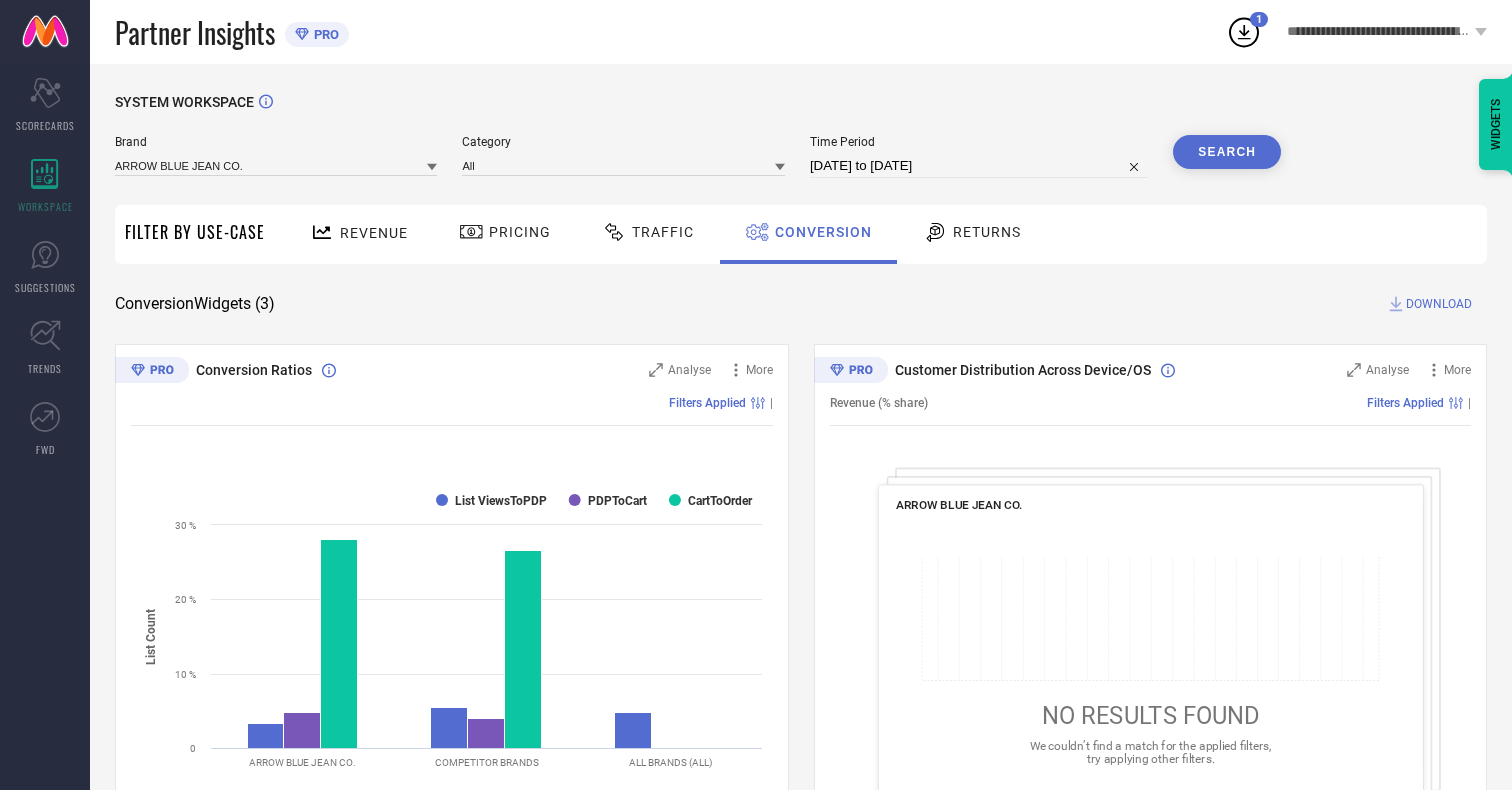 click on "DOWNLOAD" at bounding box center (1439, 304) 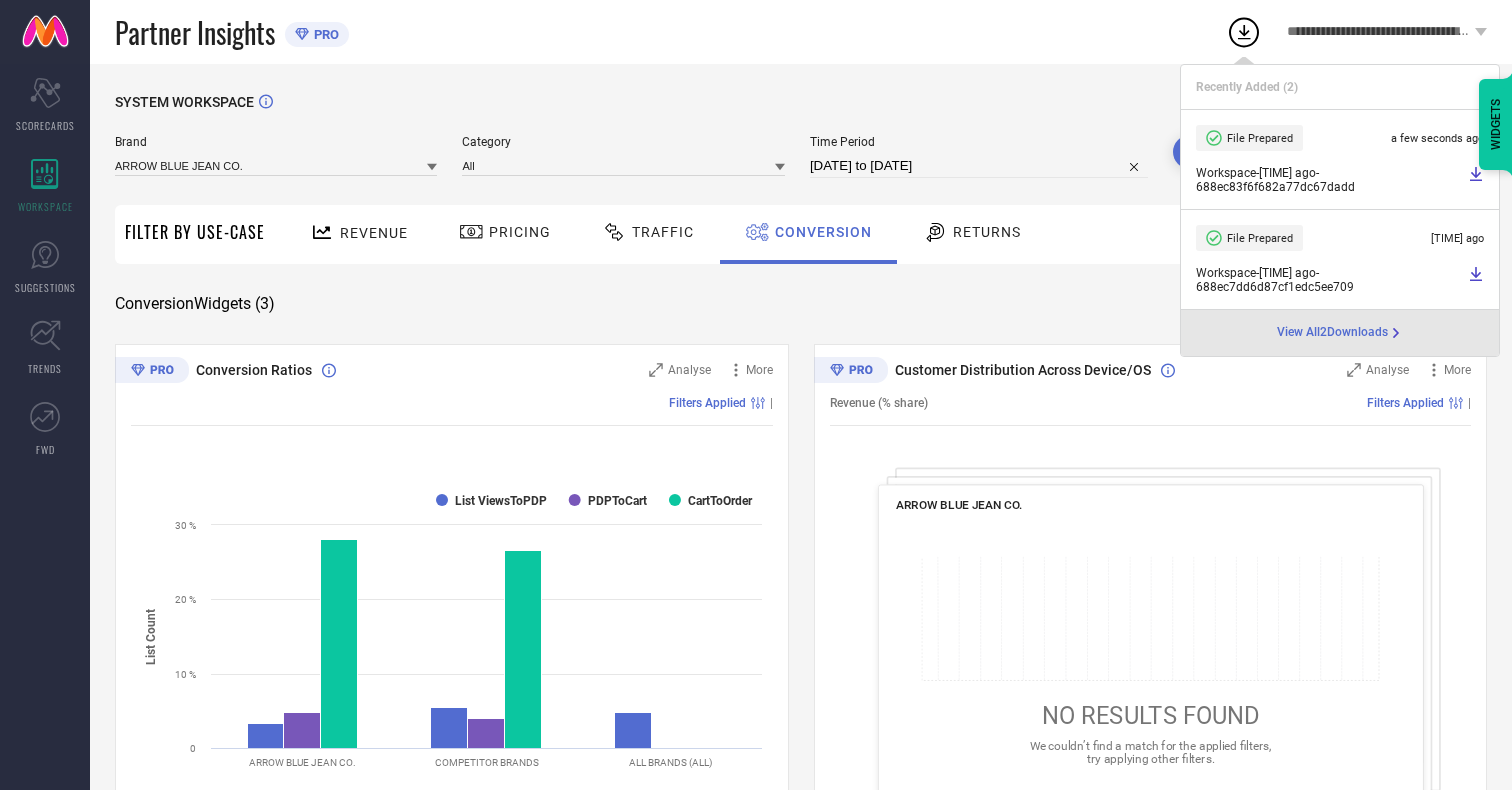 click on "Conversion" at bounding box center [823, 232] 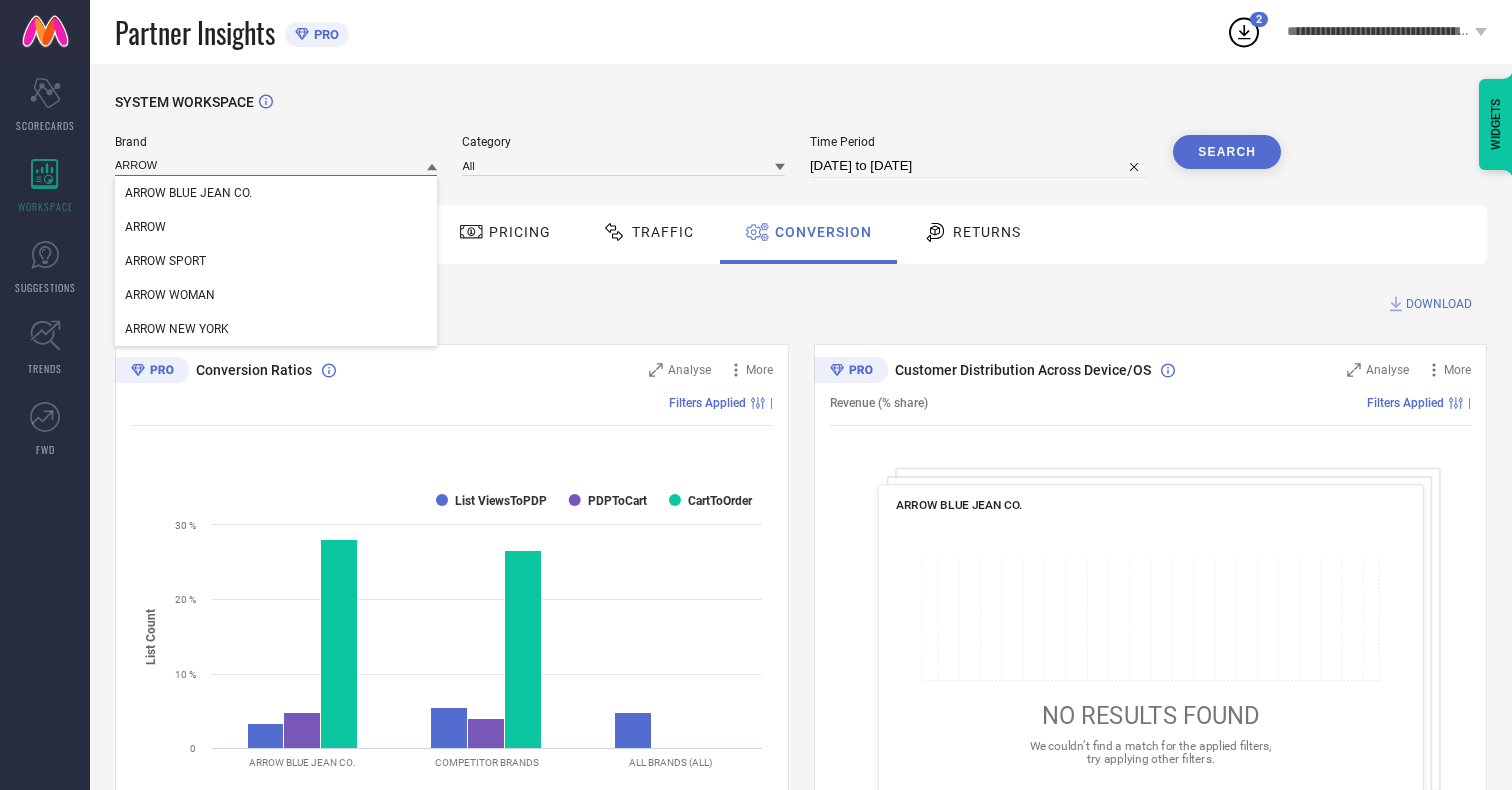 type on "ARROW" 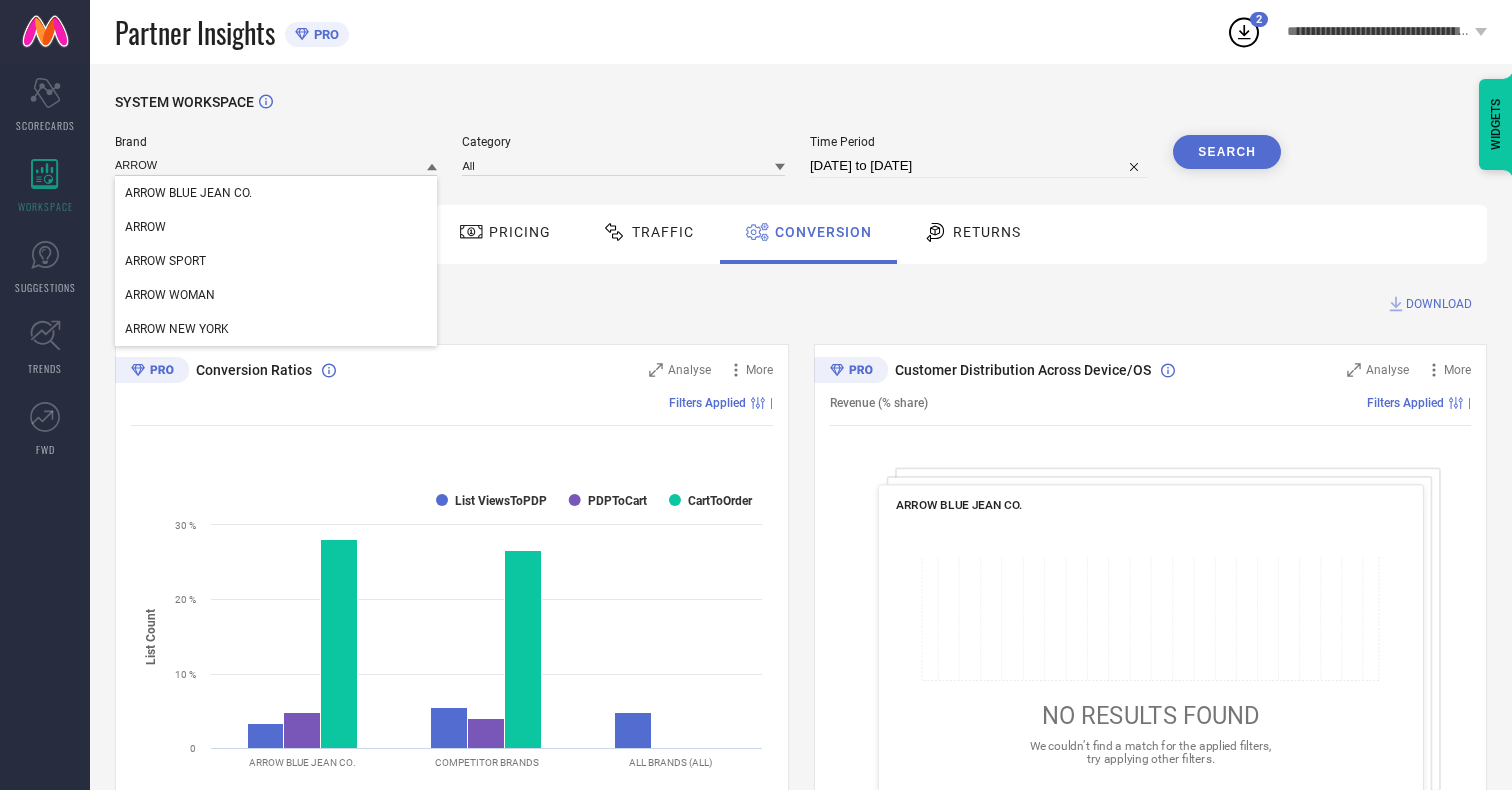 click on "ARROW" at bounding box center (145, 227) 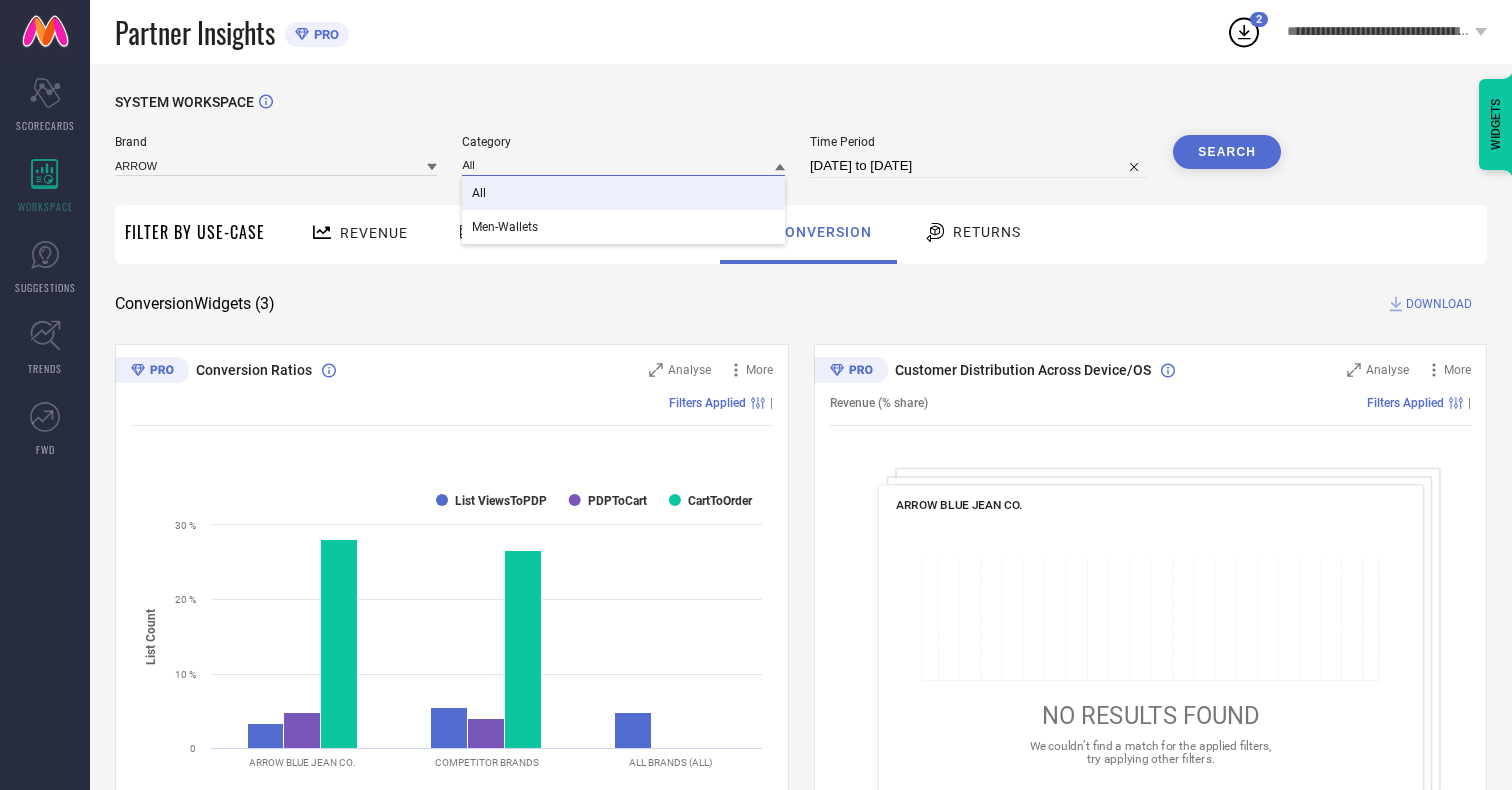 type on "All" 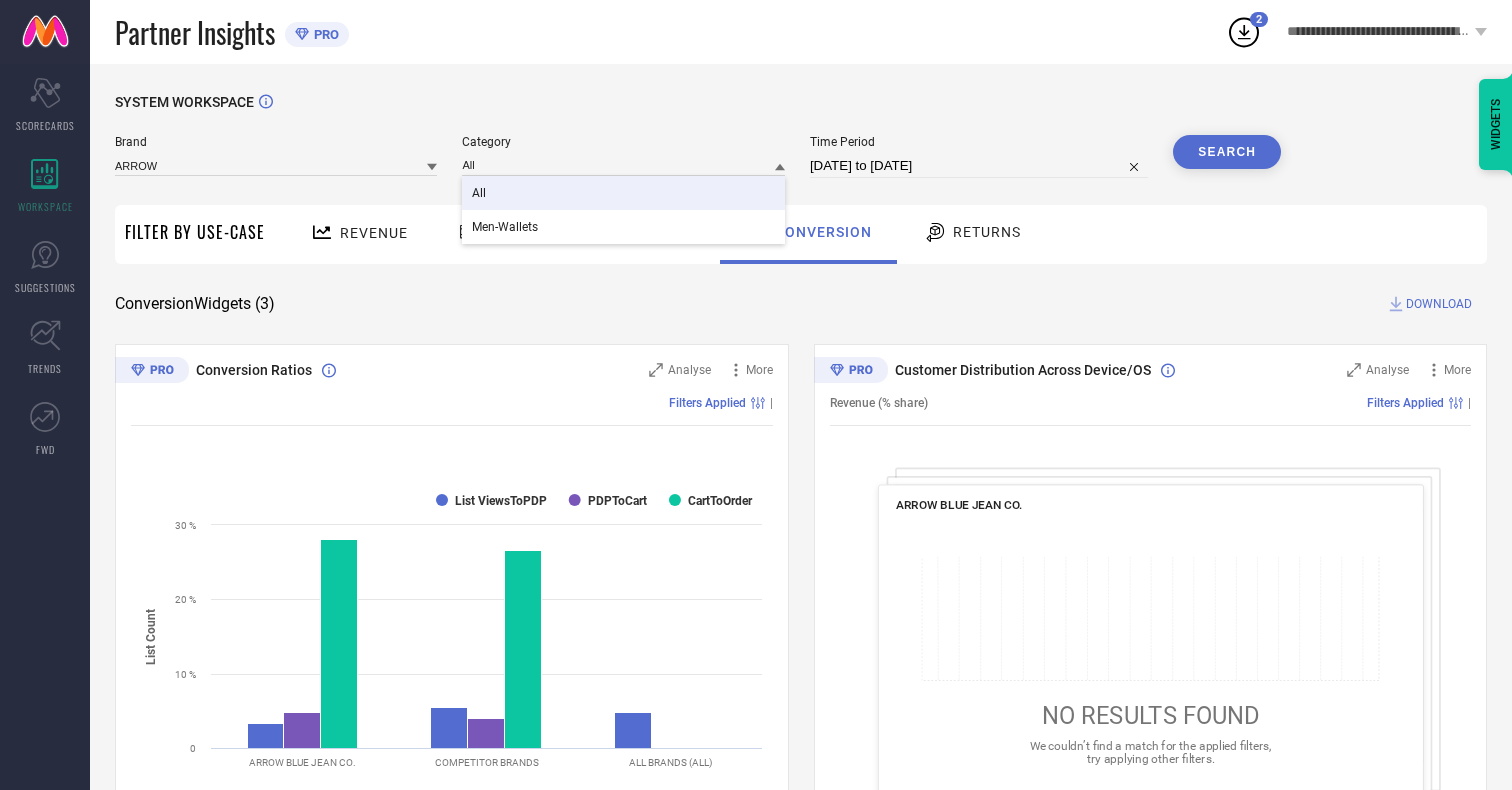 click on "All" at bounding box center (479, 193) 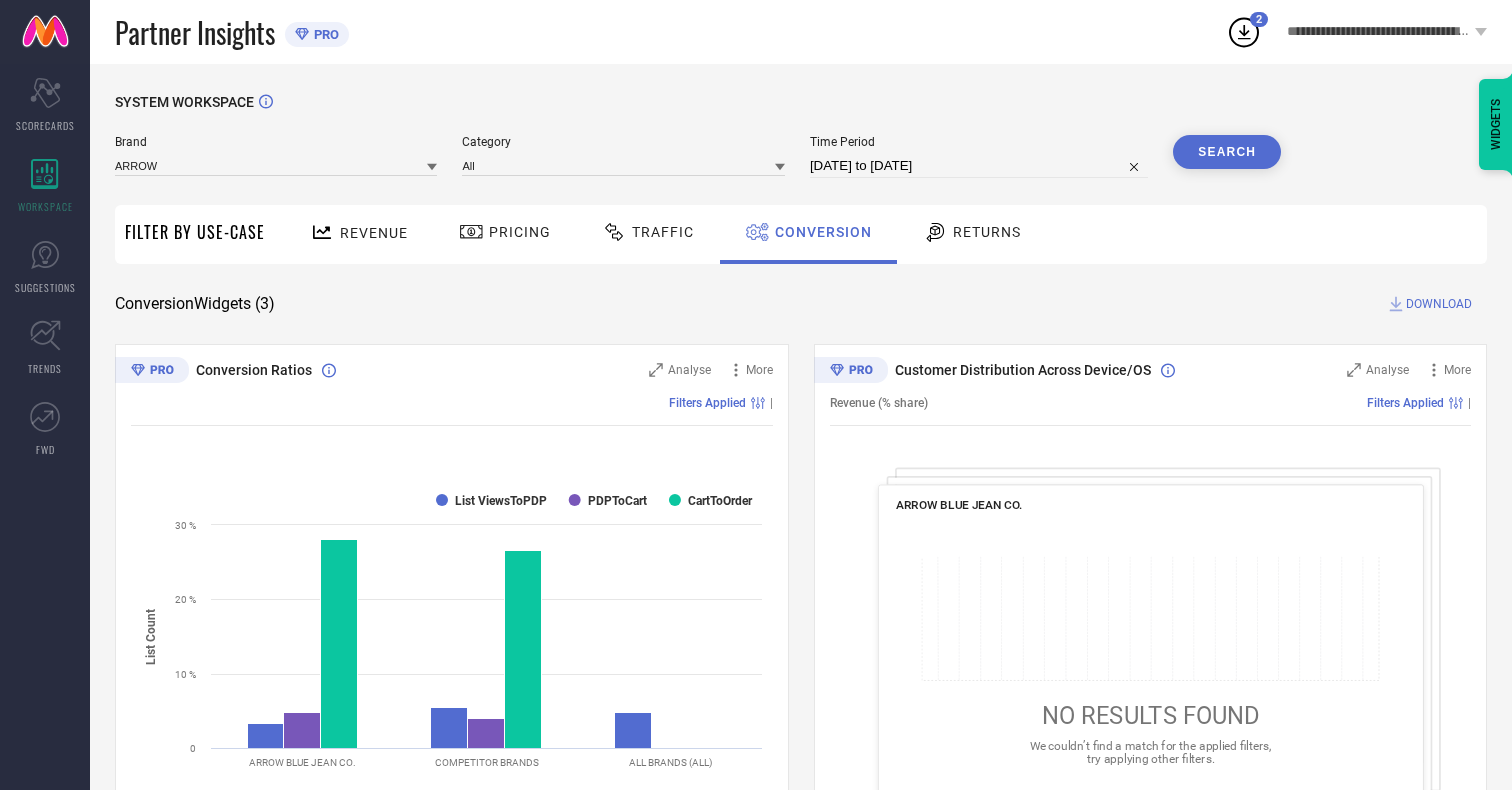 click on "Search" at bounding box center (1227, 152) 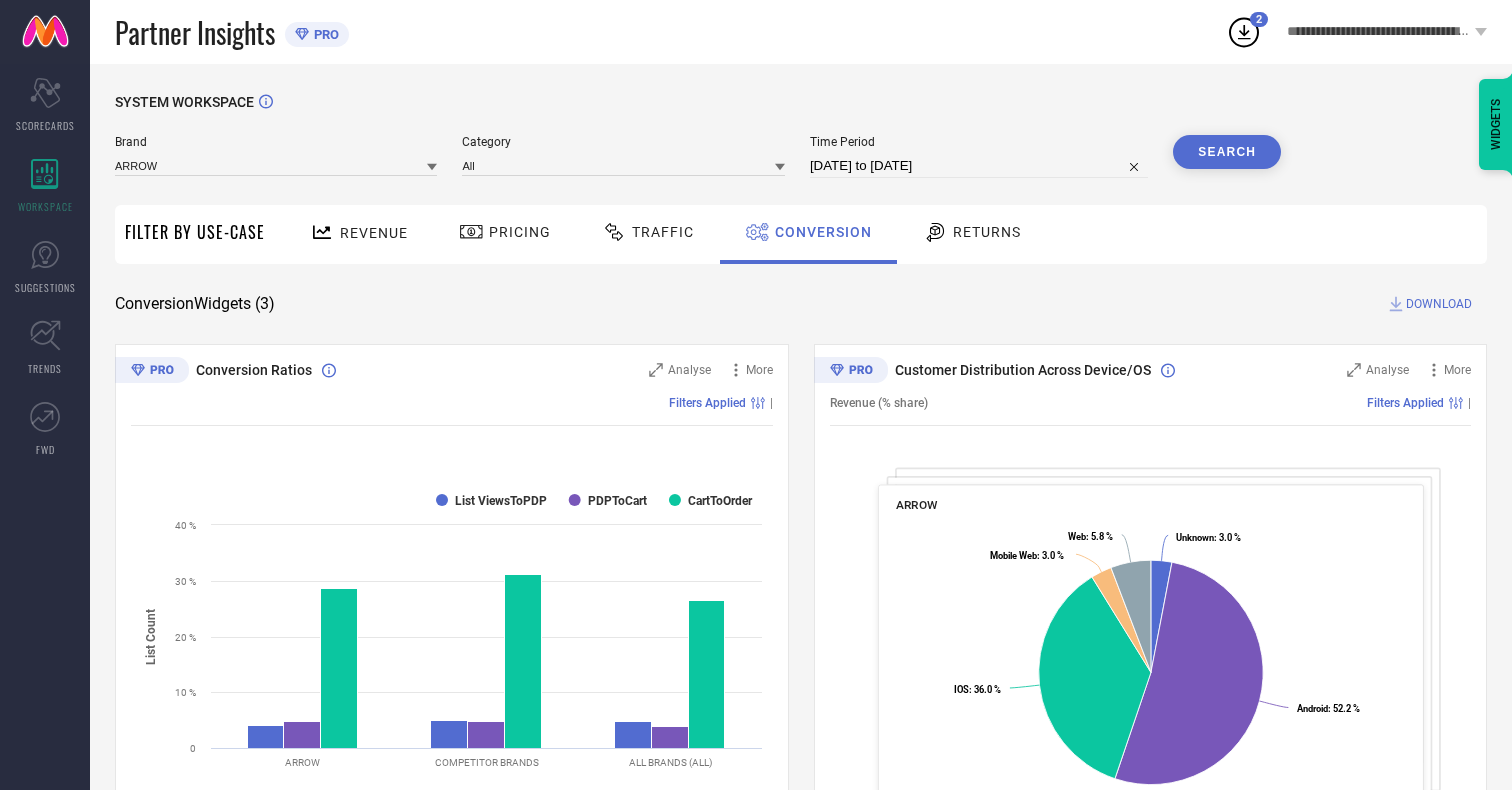 click on "DOWNLOAD" at bounding box center [1439, 304] 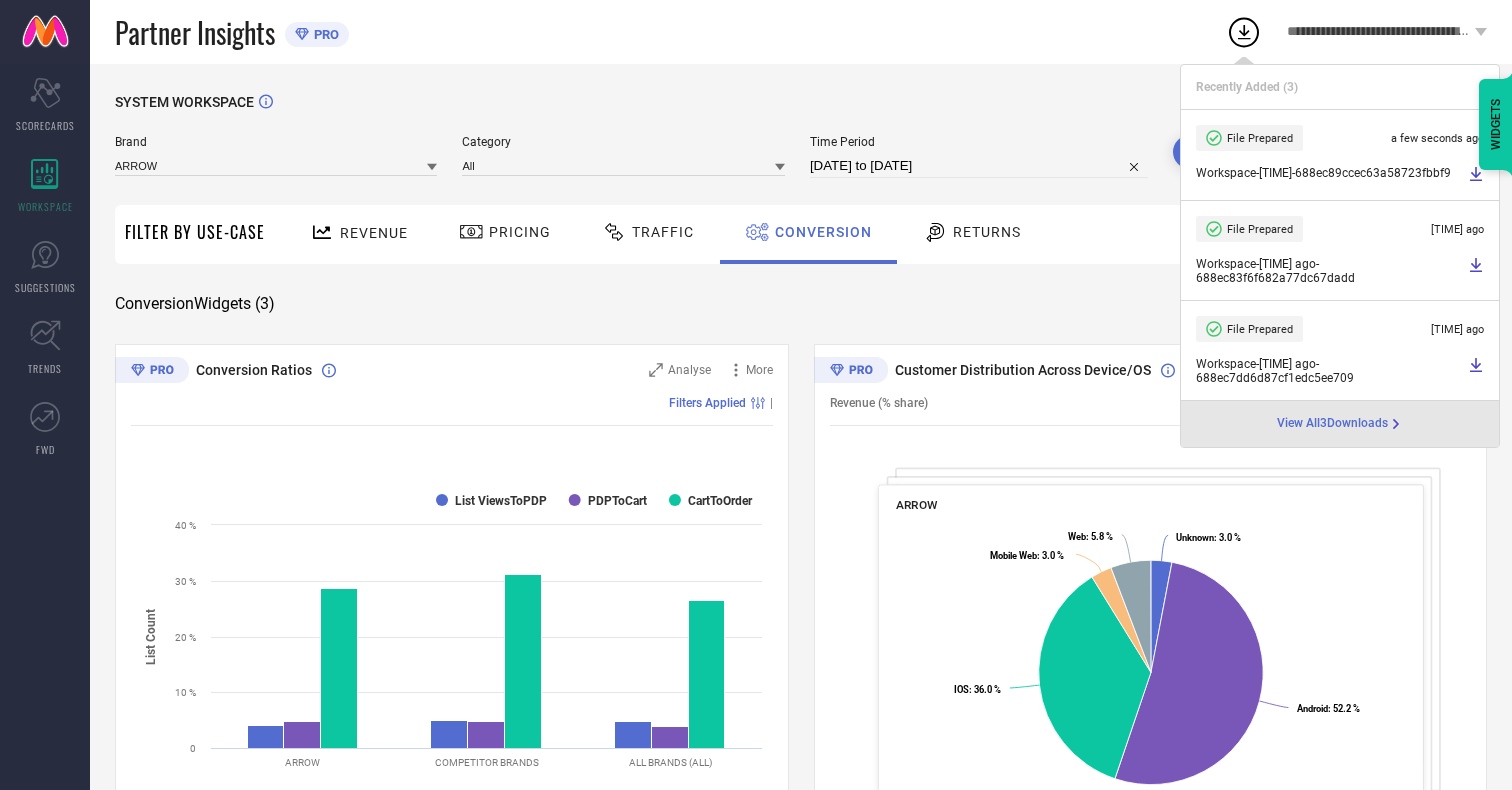 click on "Conversion" at bounding box center [823, 232] 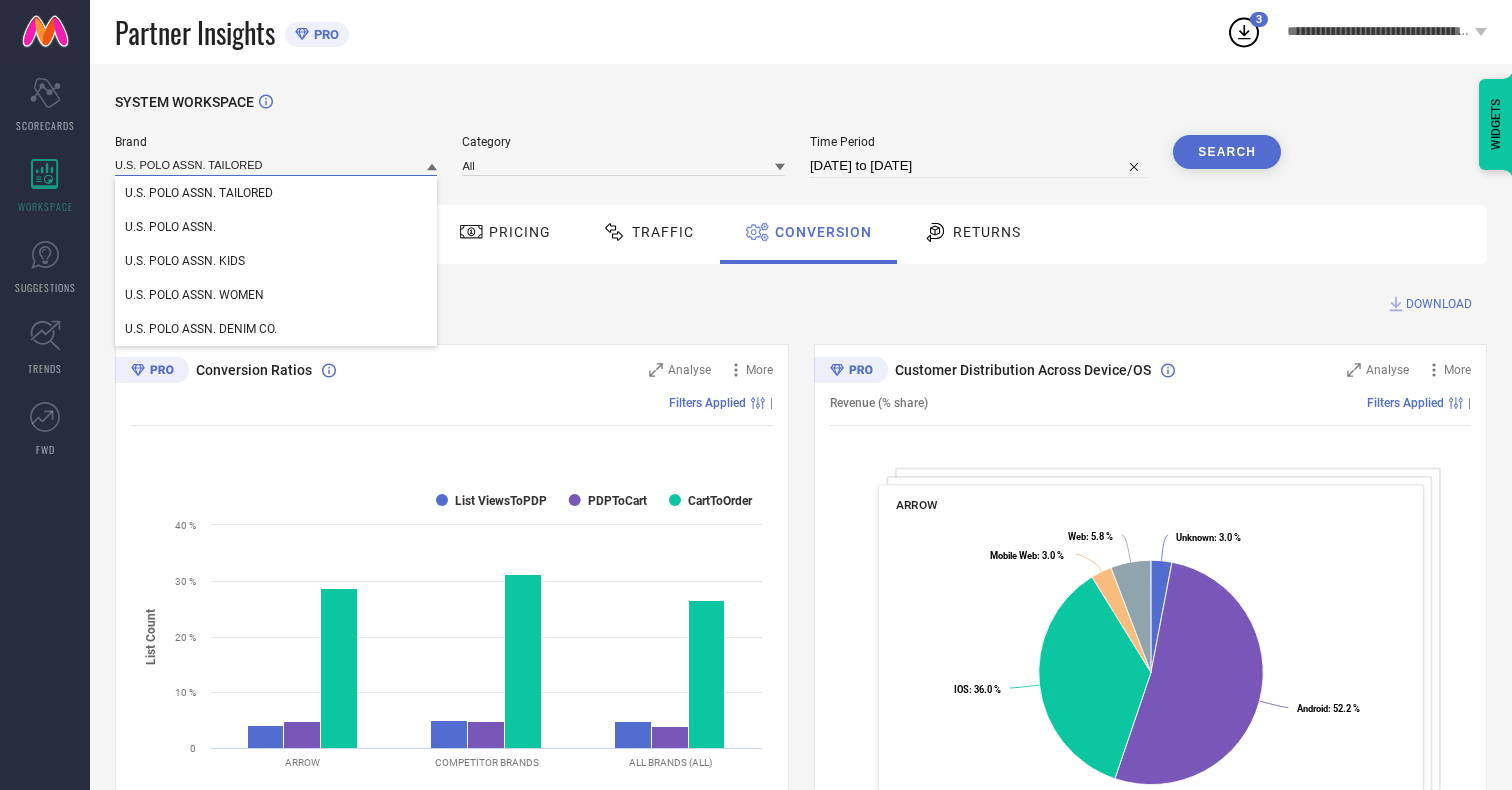 type on "U.S. POLO ASSN. TAILORED" 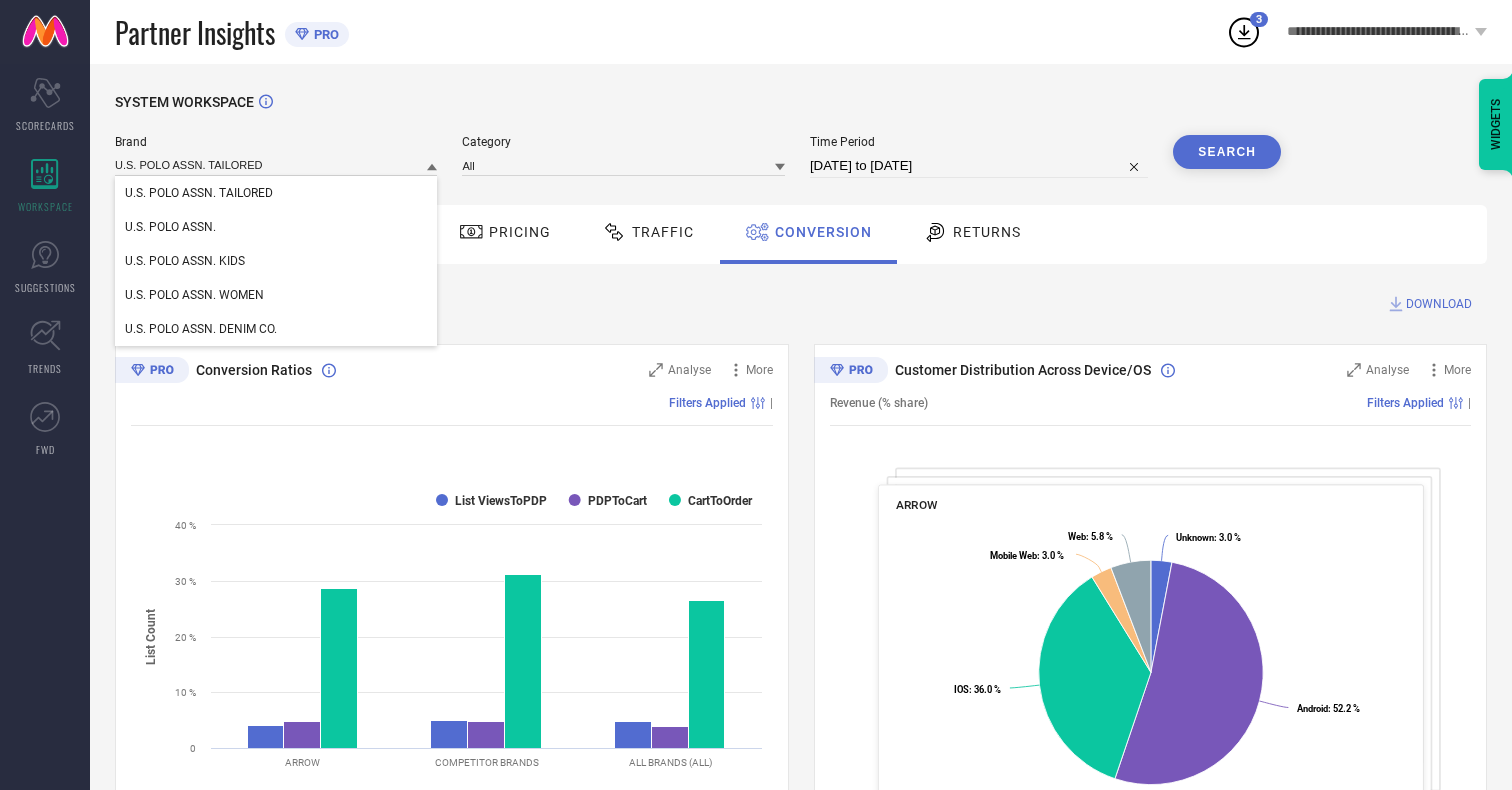 click on "U.S. POLO ASSN. TAILORED" at bounding box center [199, 193] 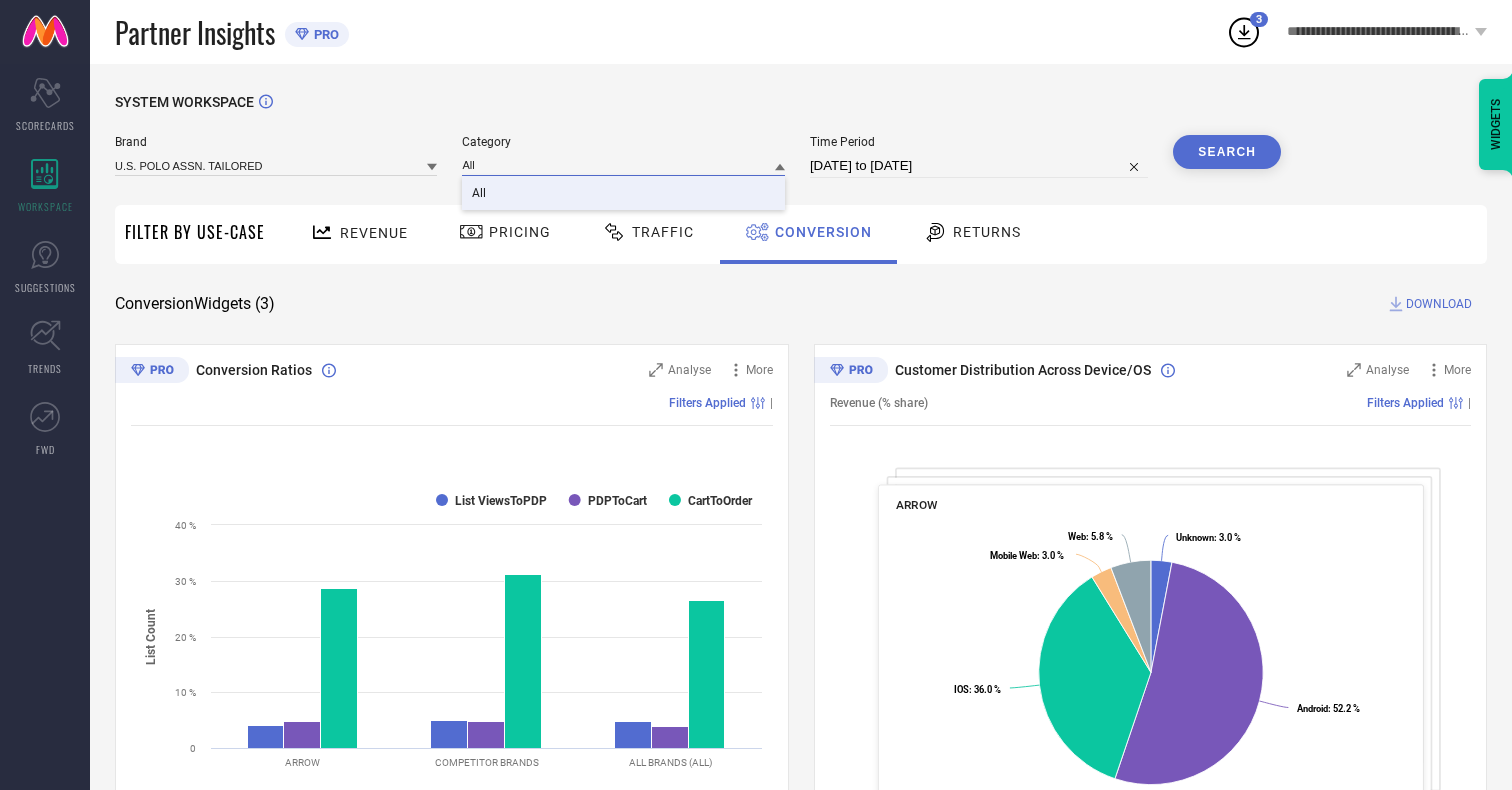 type on "All" 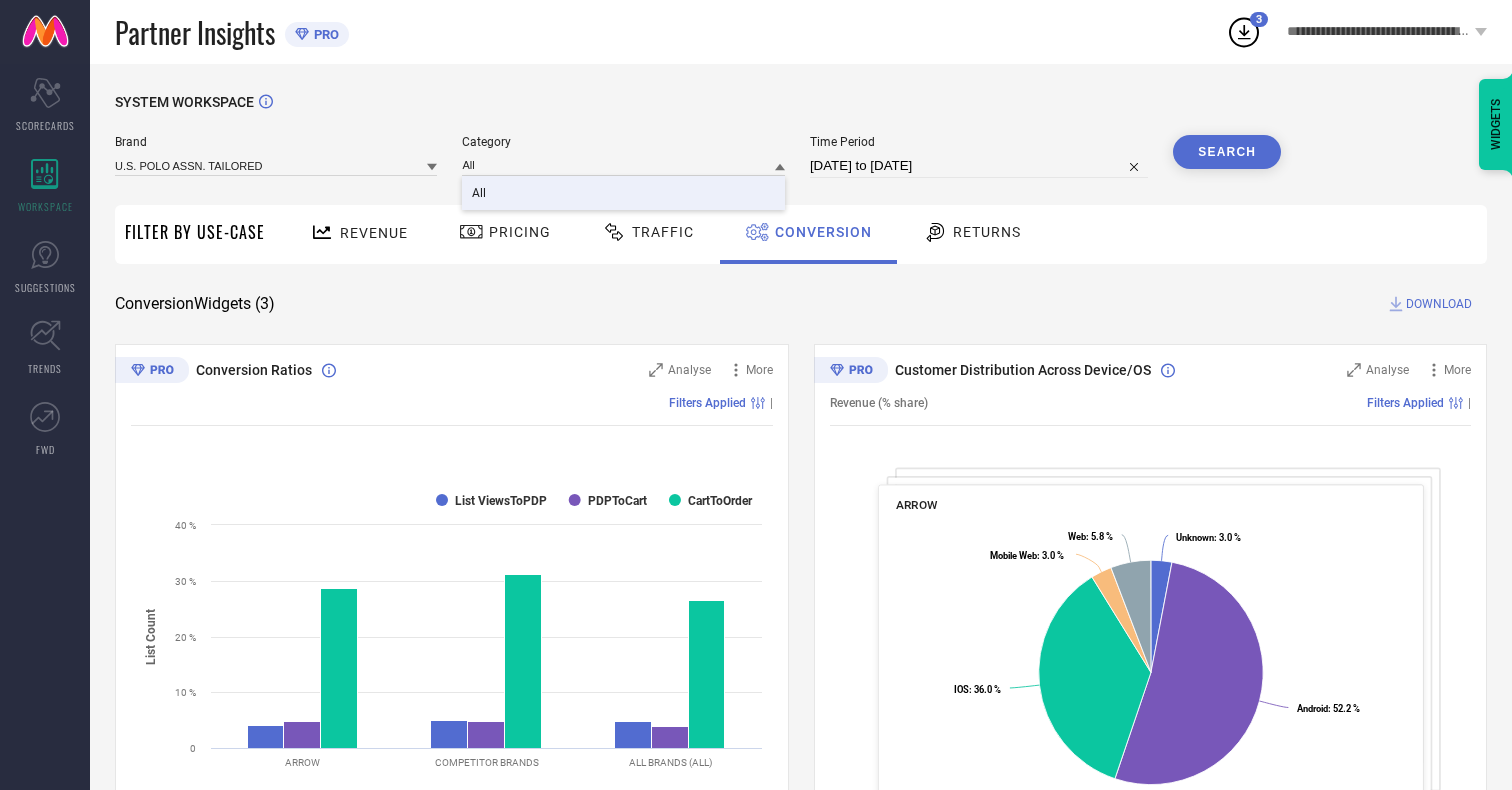 click on "All" at bounding box center [479, 193] 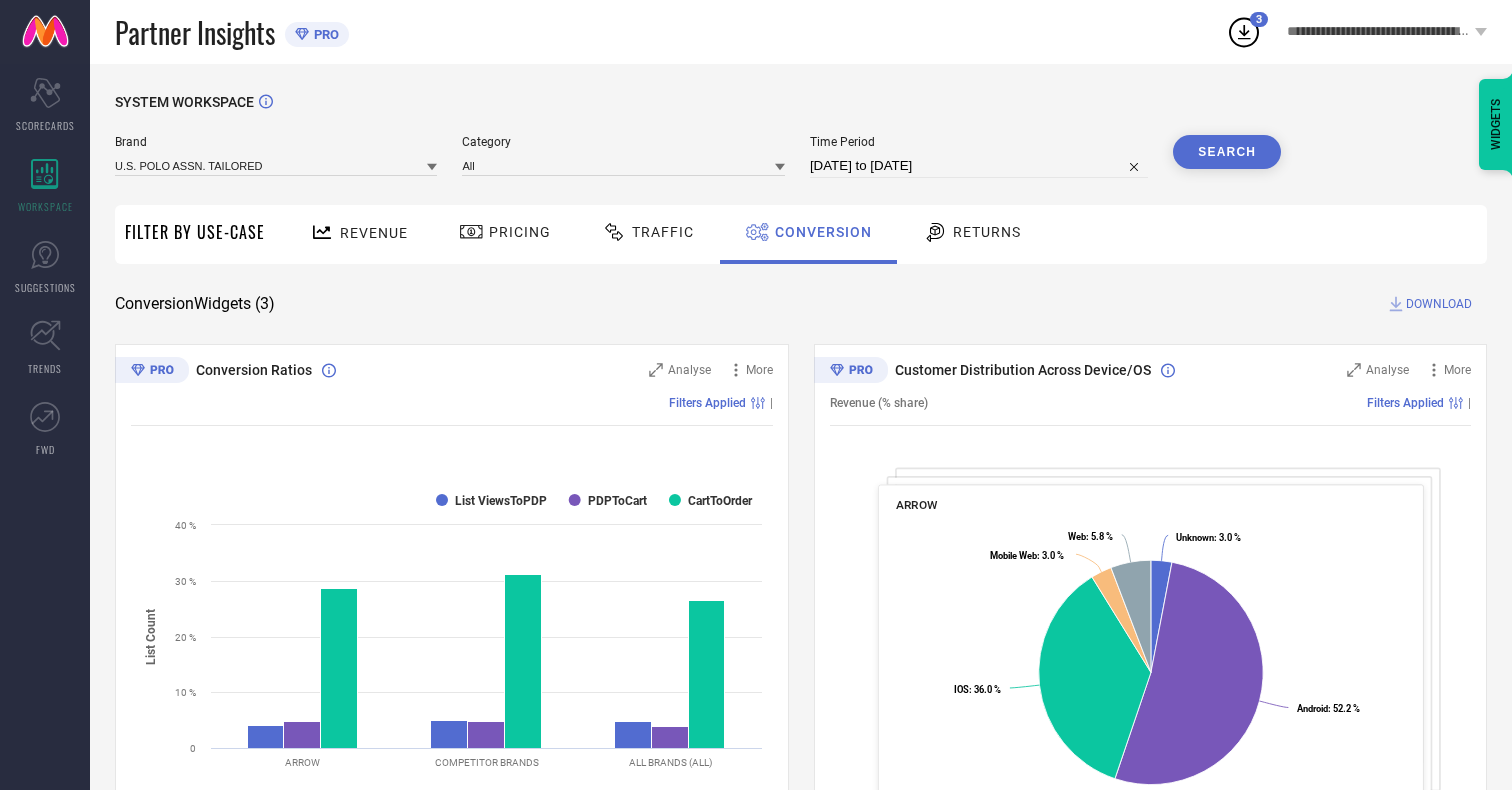 click on "Search" at bounding box center (1227, 152) 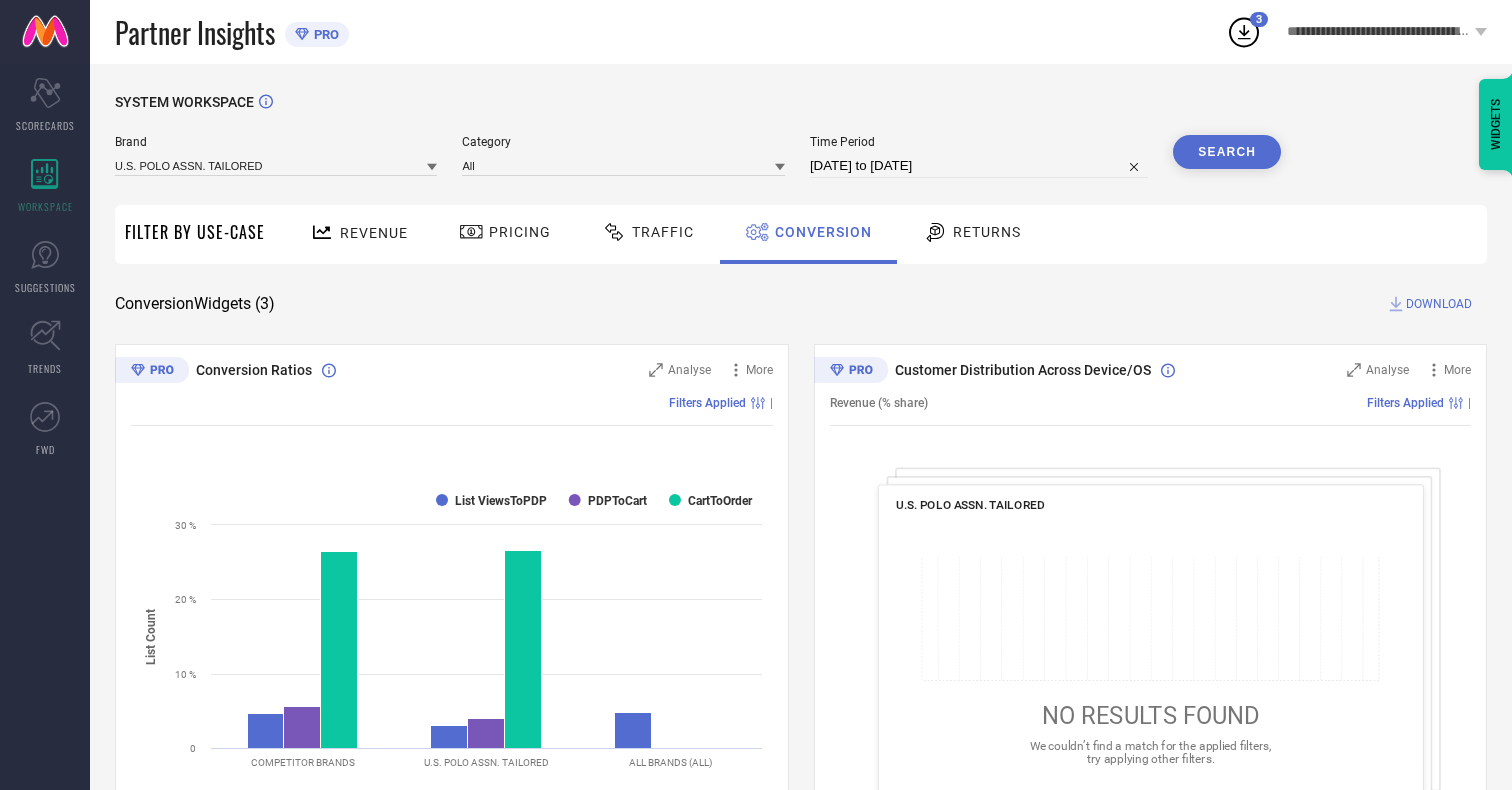 click on "DOWNLOAD" at bounding box center [1439, 304] 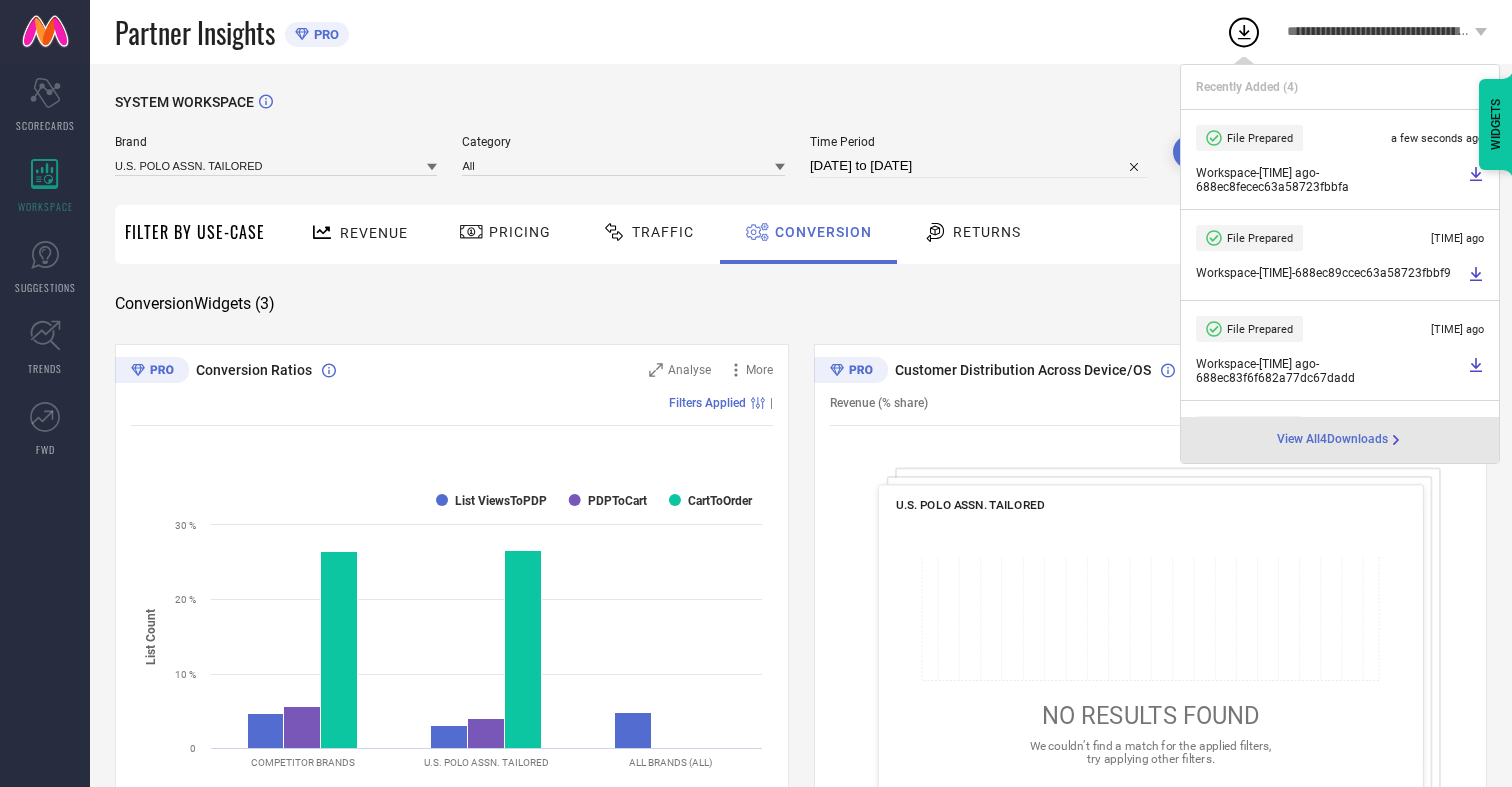 click on "Conversion" at bounding box center (823, 232) 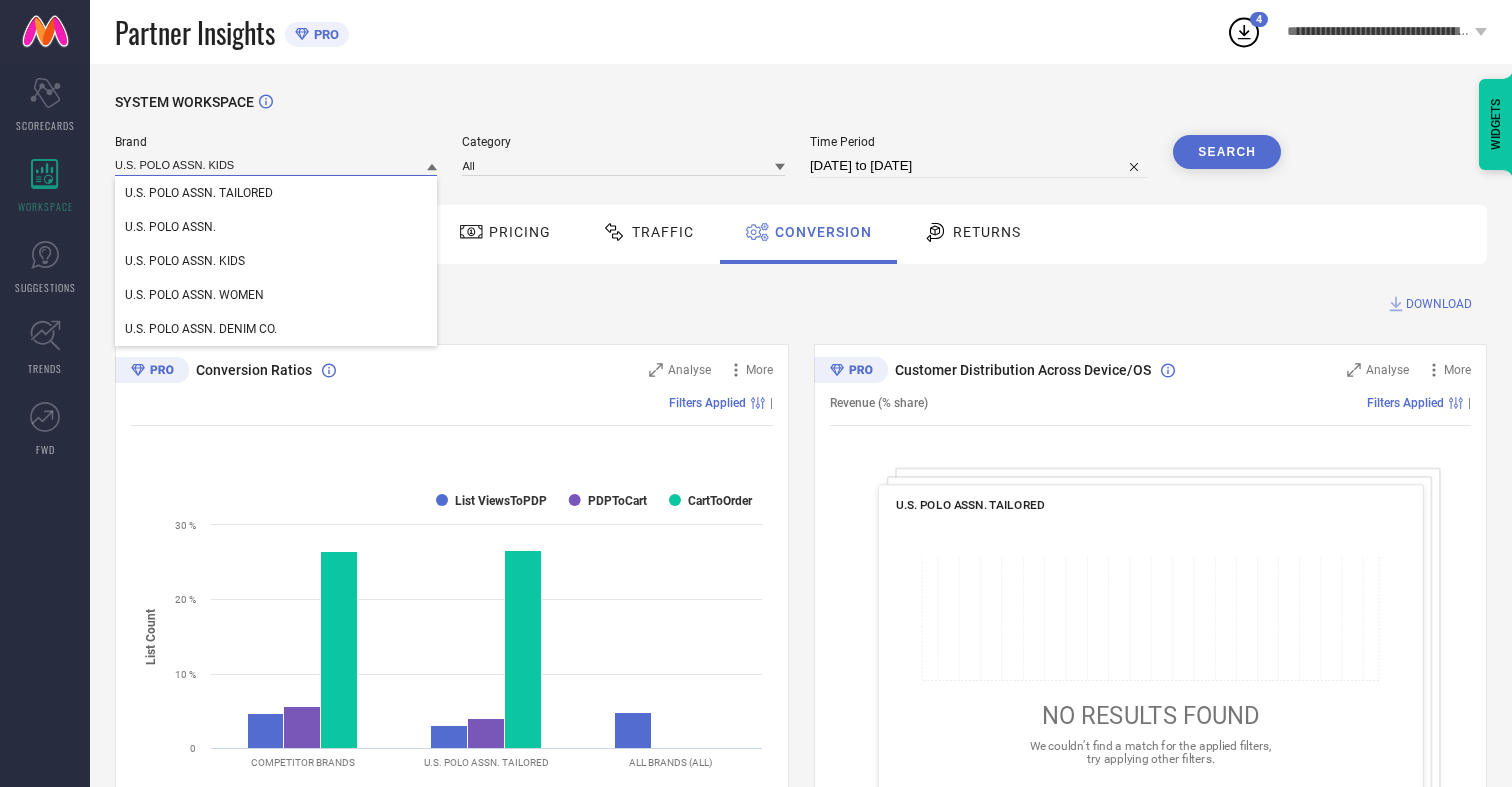 type on "U.S. POLO ASSN. KIDS" 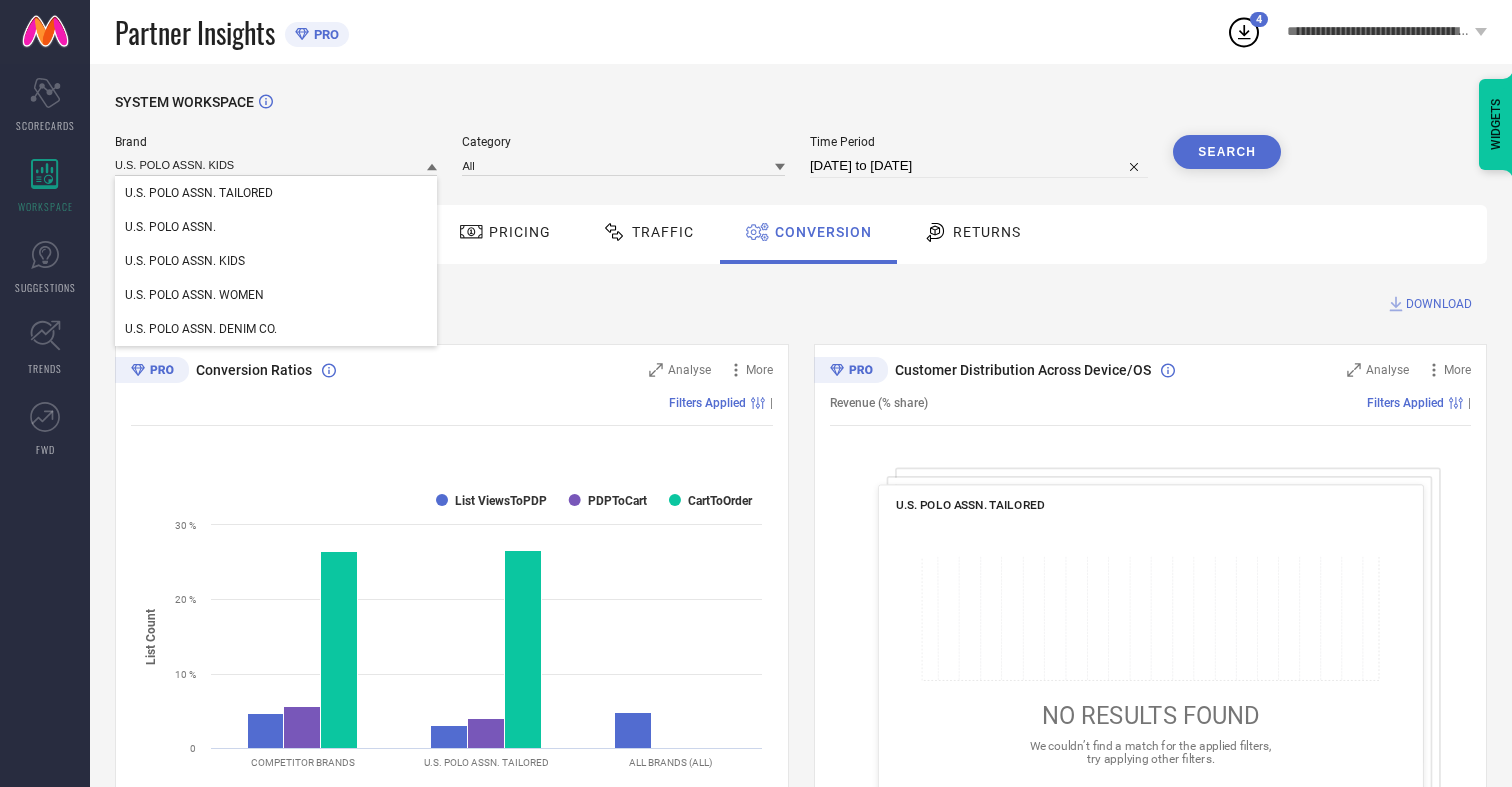 click on "U.S. POLO ASSN. KIDS" at bounding box center [185, 261] 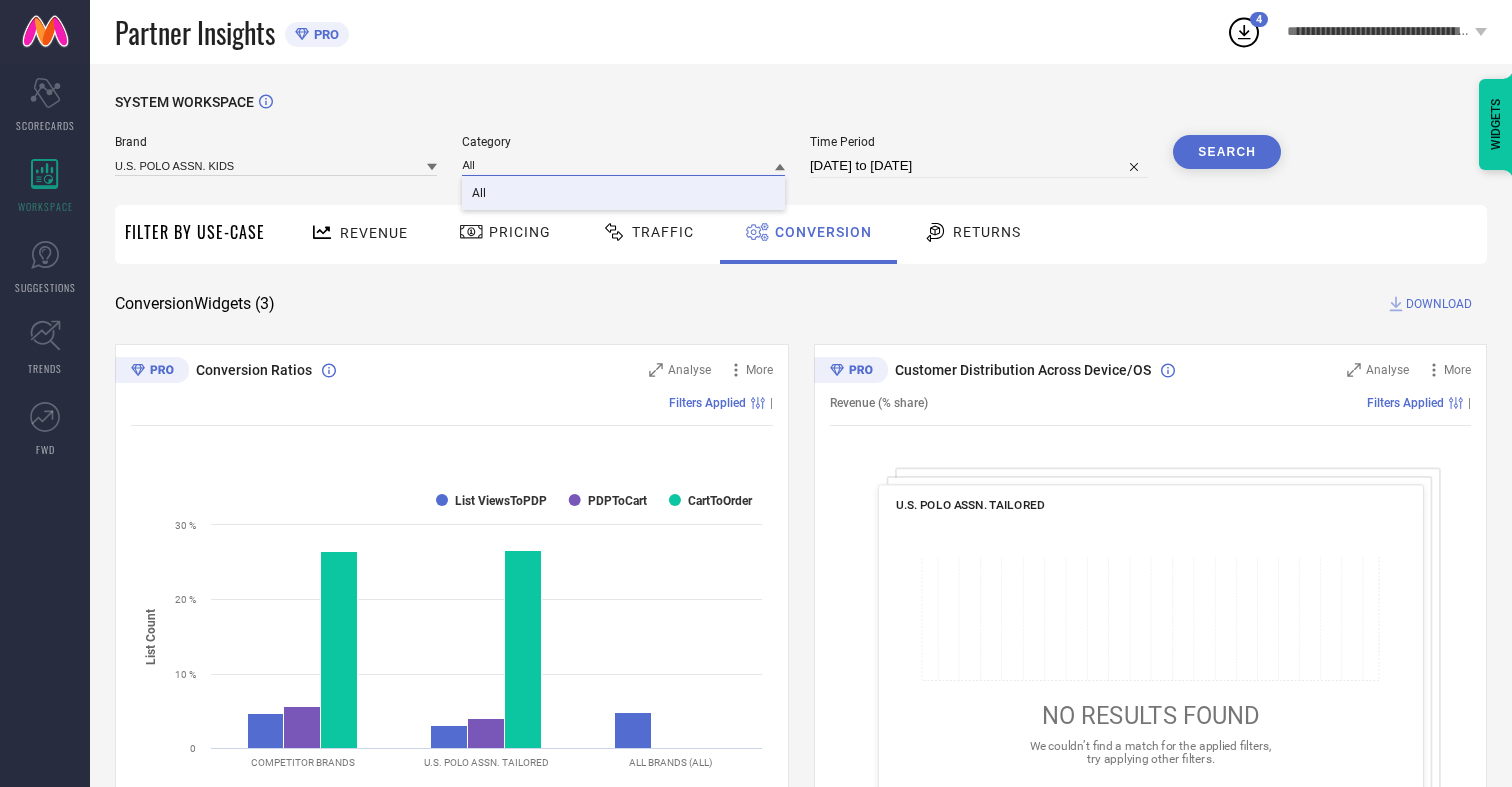 type on "All" 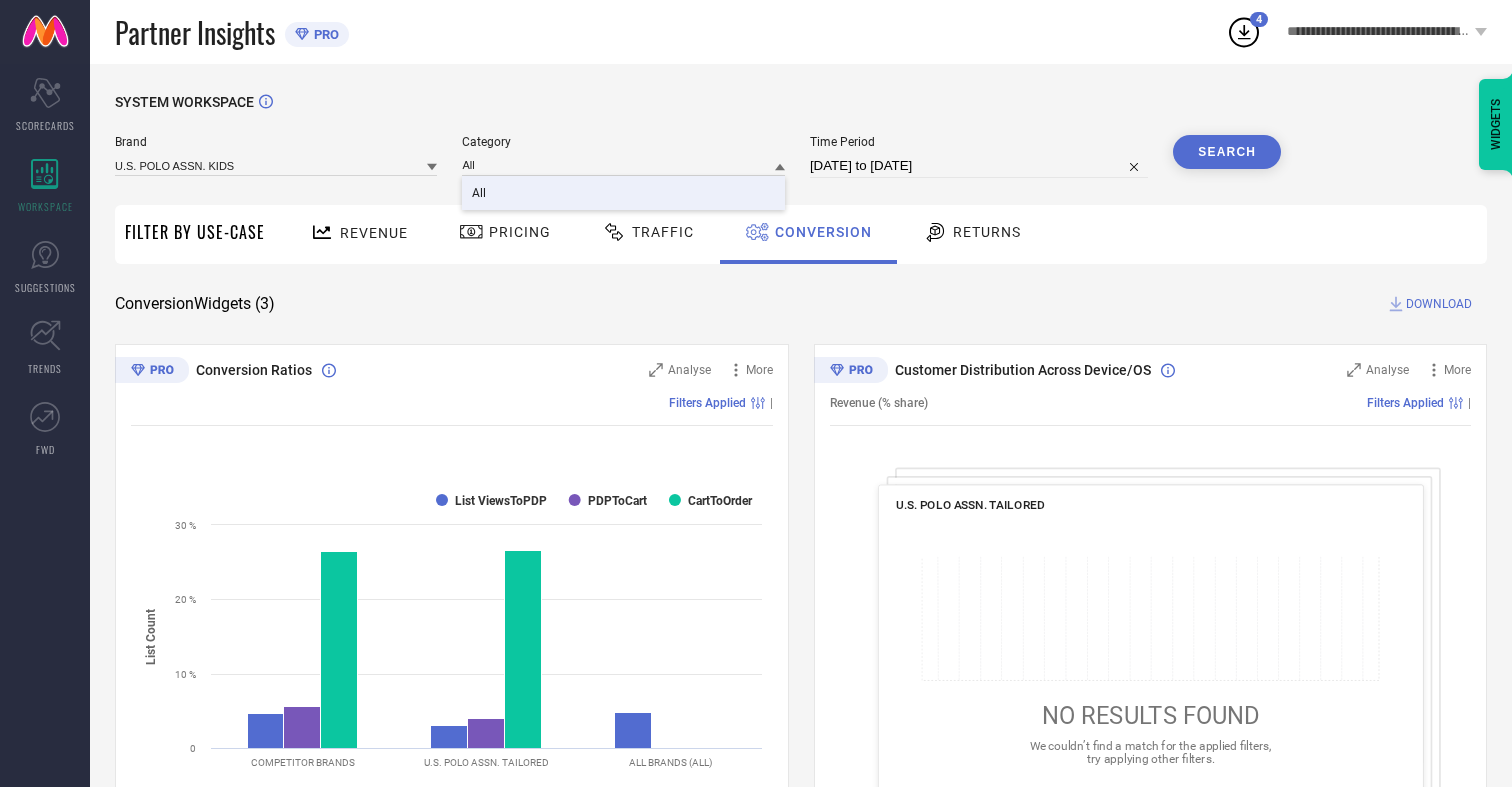 click on "All" at bounding box center (479, 193) 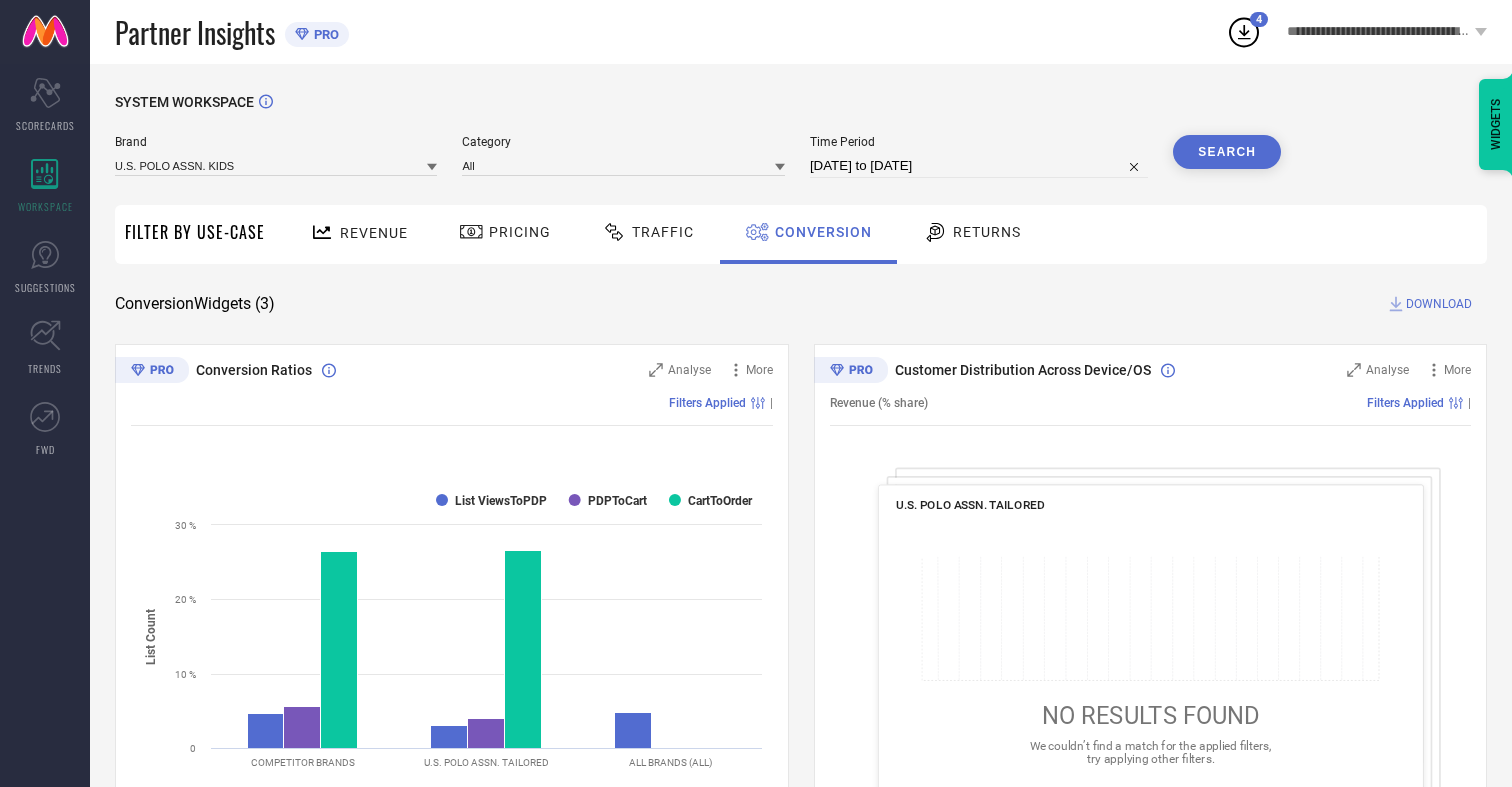 click on "Search" at bounding box center [1227, 152] 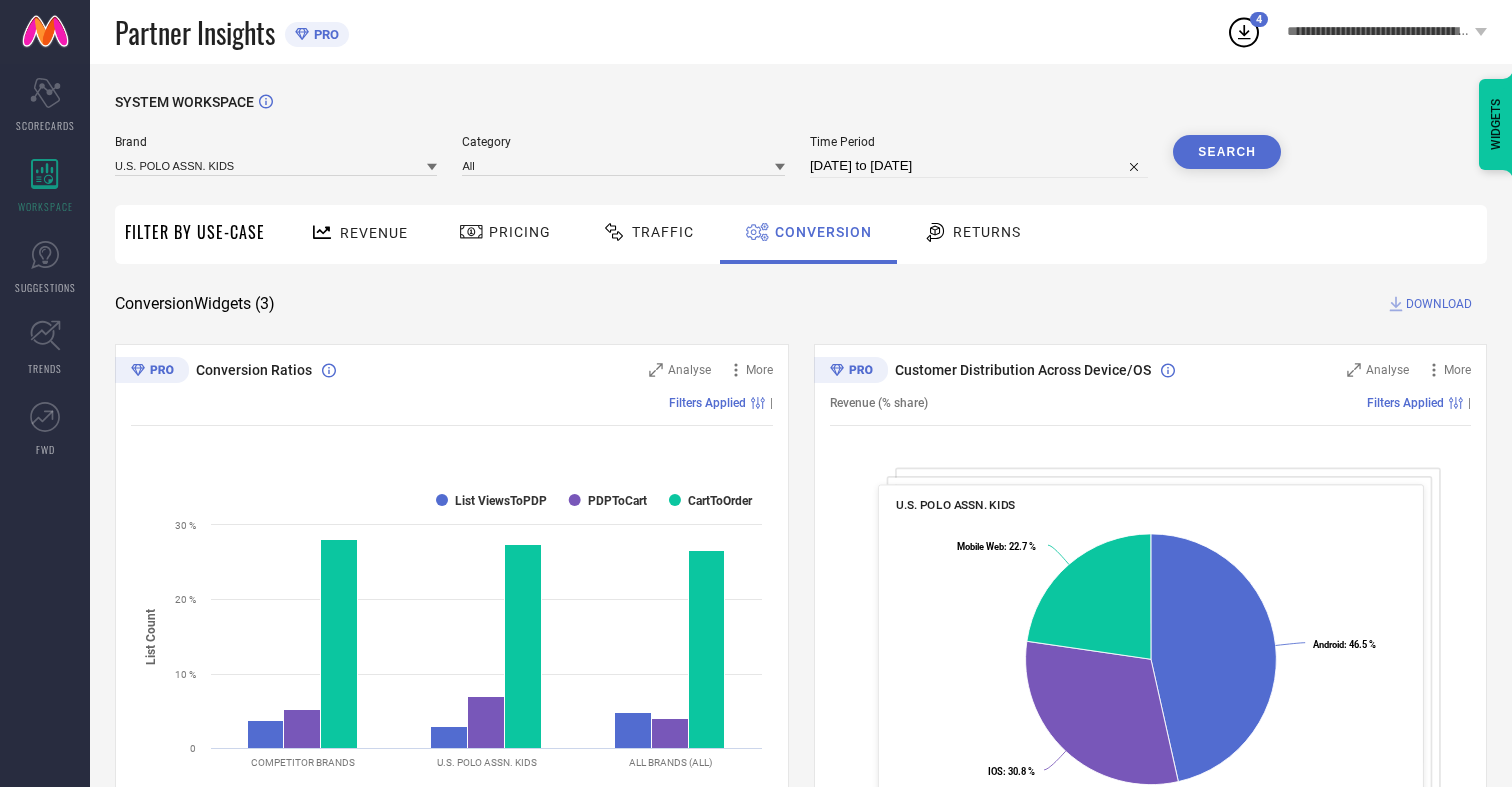 click on "DOWNLOAD" at bounding box center [1439, 304] 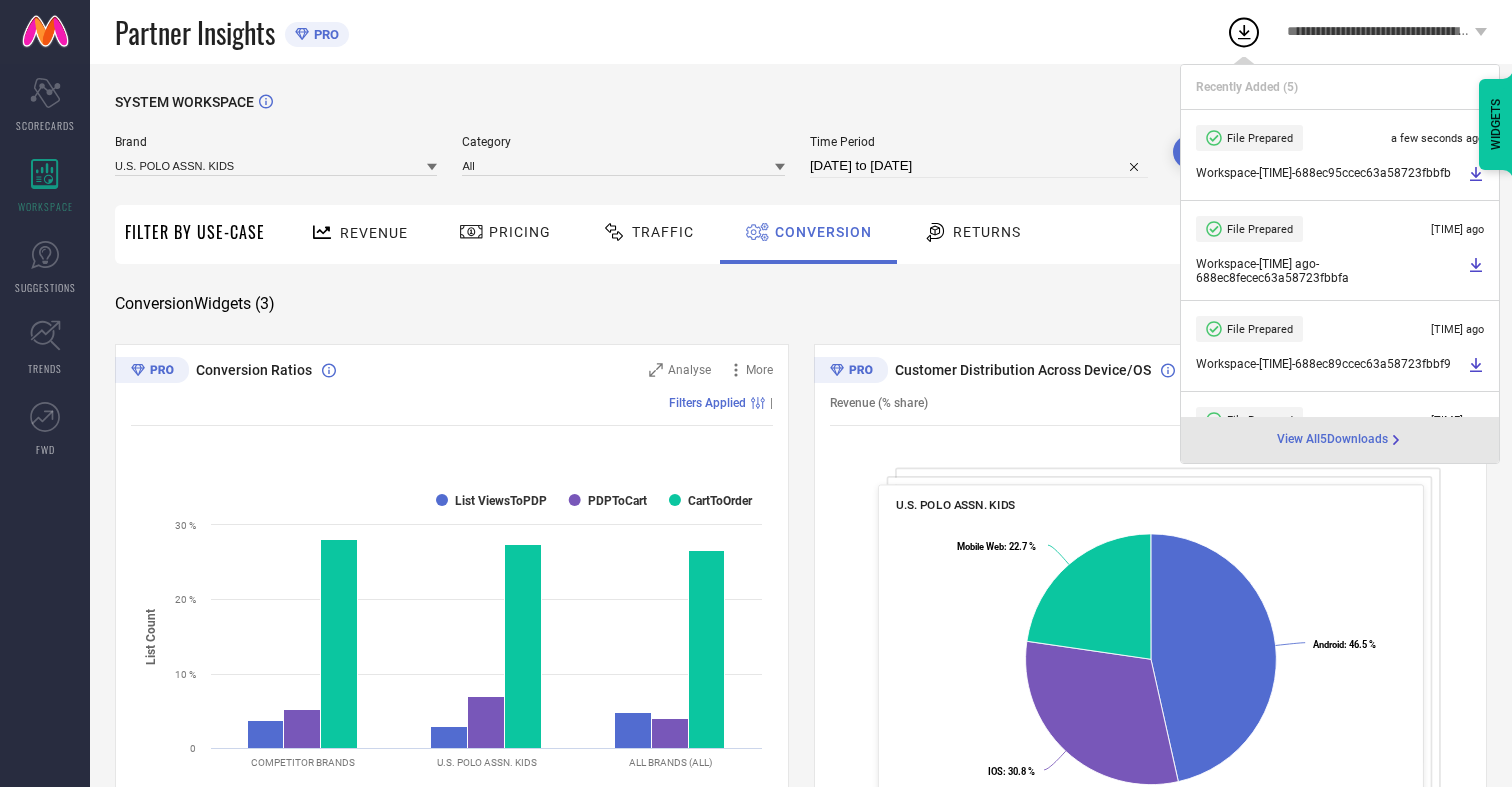 click on "Conversion" at bounding box center (823, 232) 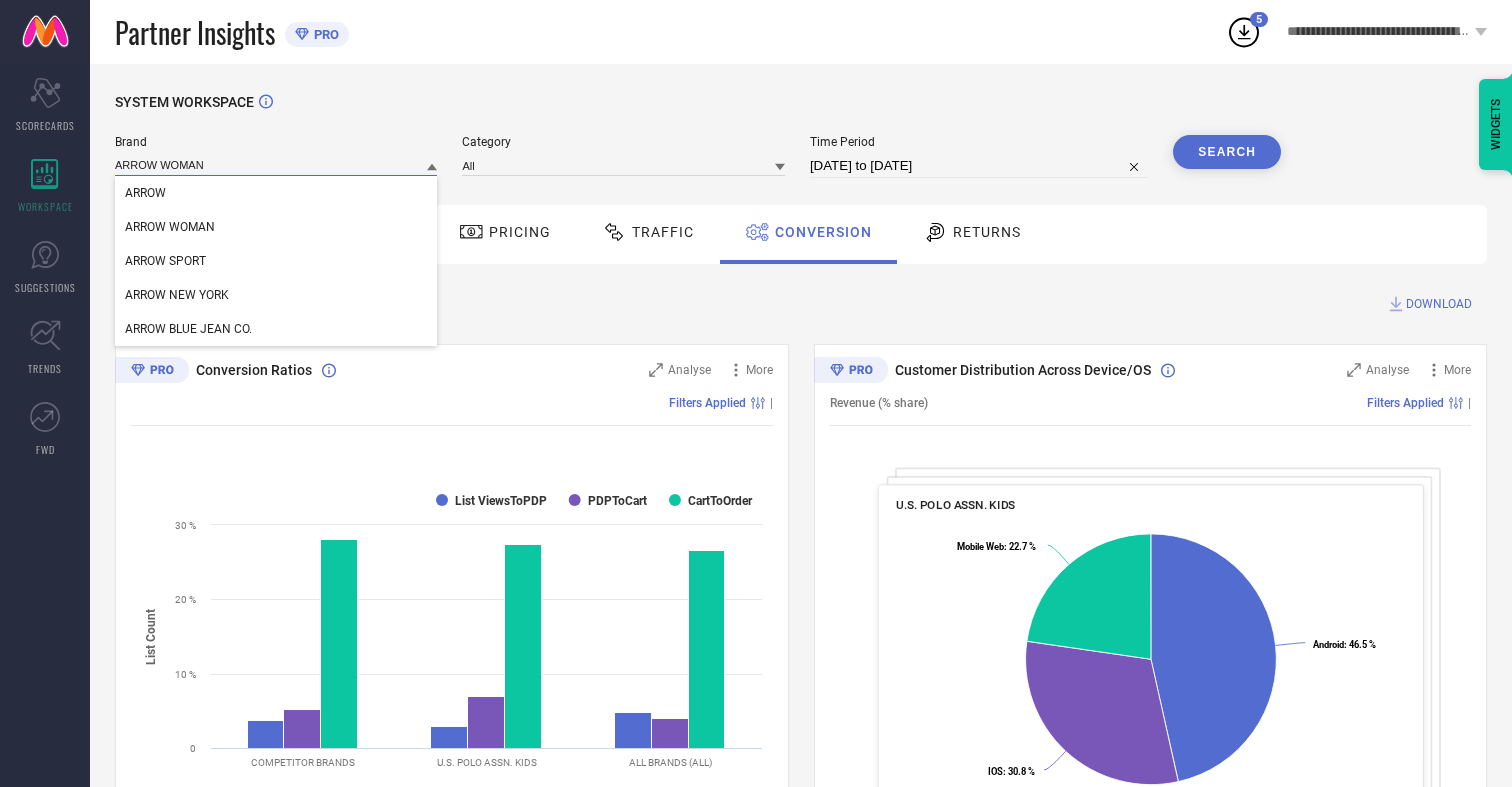 type on "ARROW WOMAN" 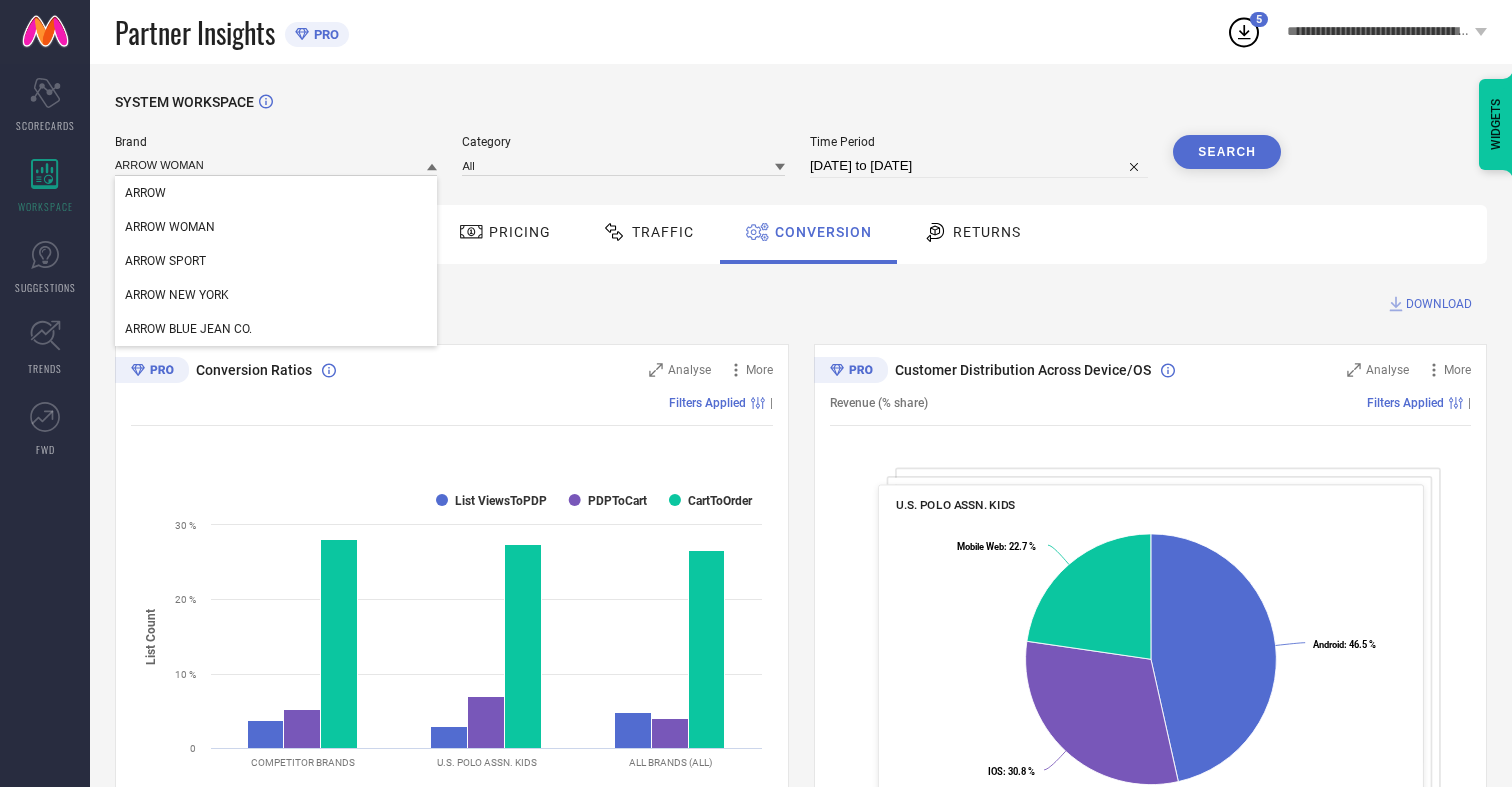 click on "ARROW WOMAN" at bounding box center (170, 227) 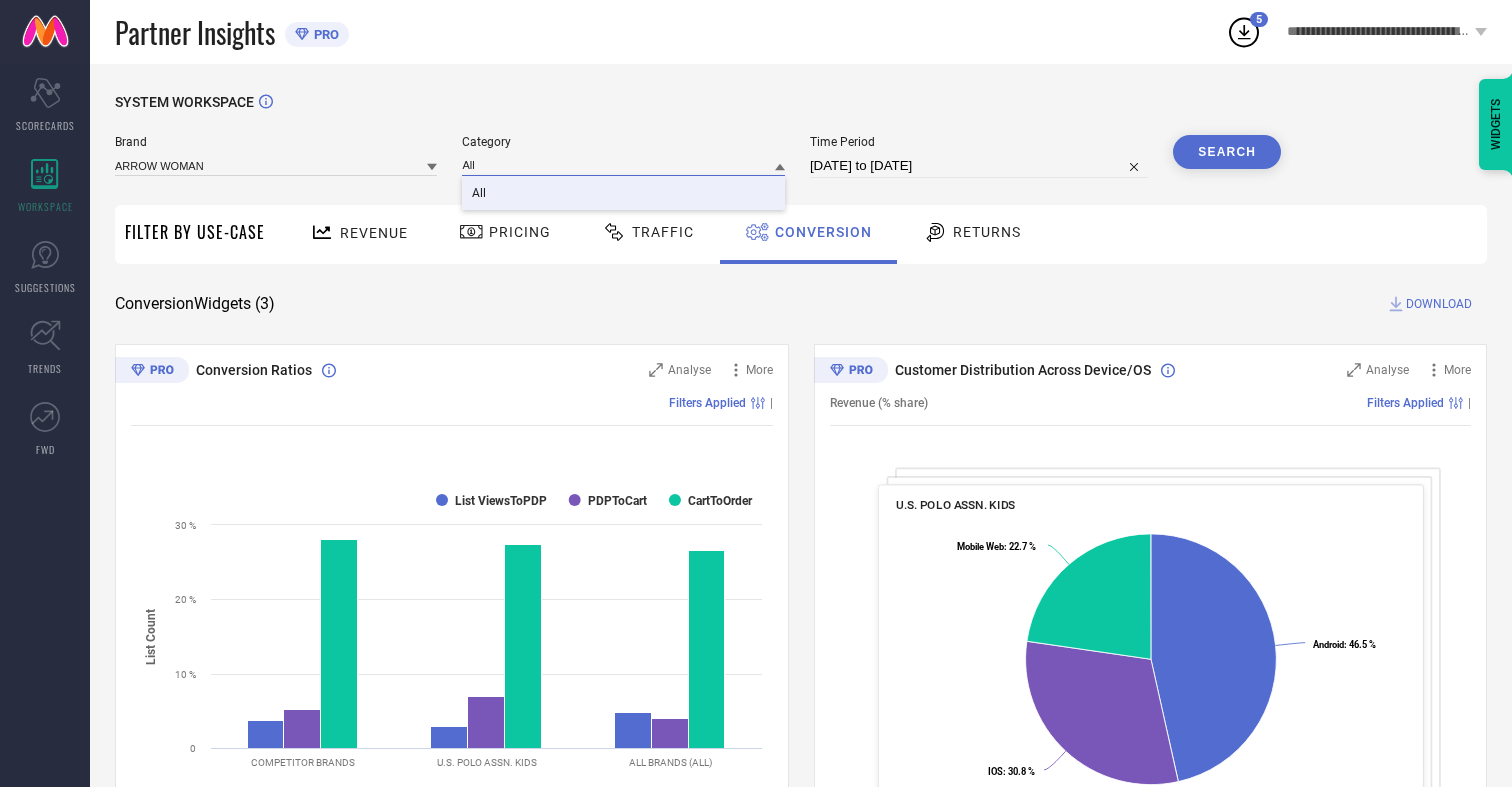 type on "All" 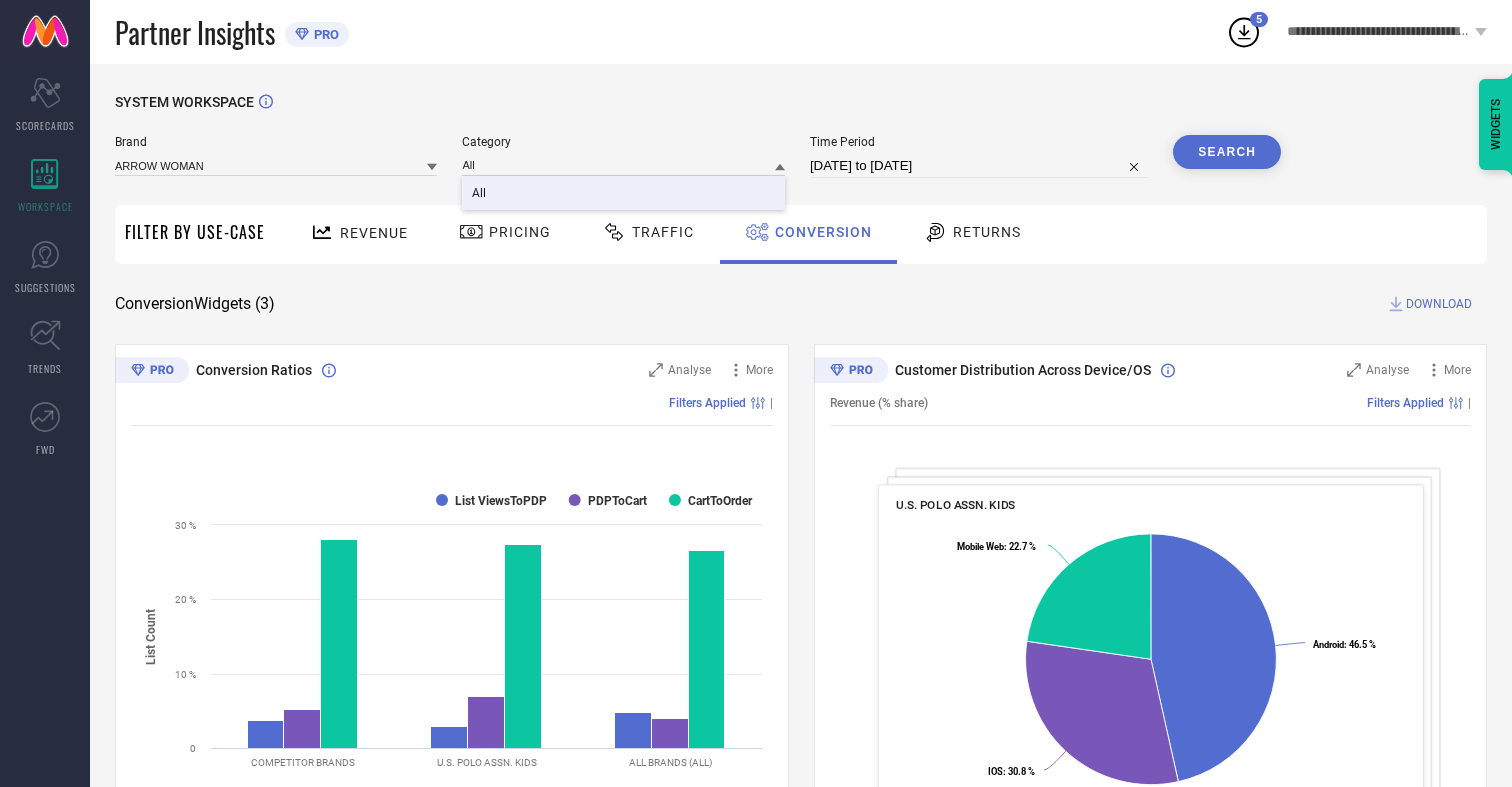 click on "All" at bounding box center [479, 193] 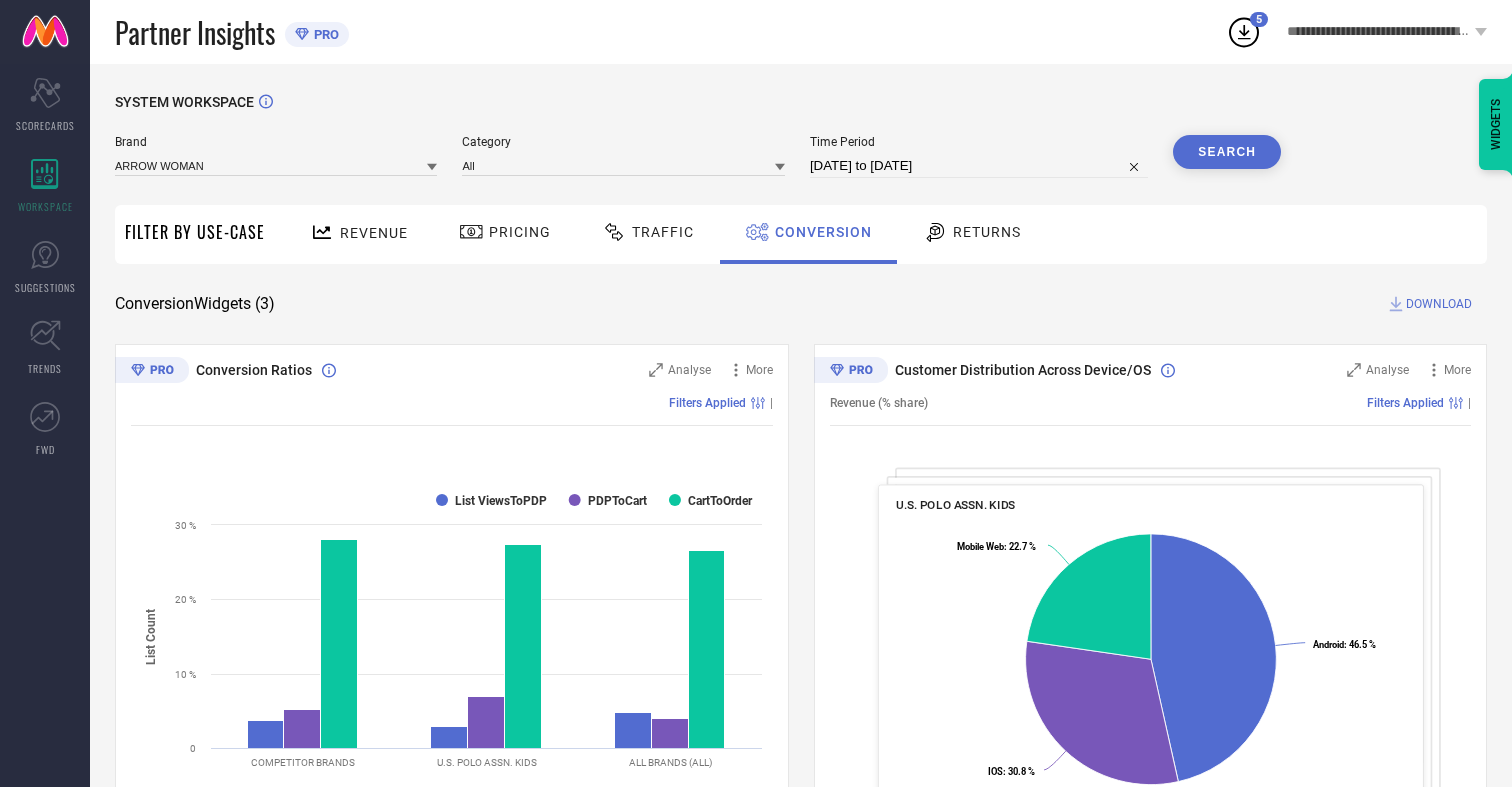 click on "Search" at bounding box center (1227, 152) 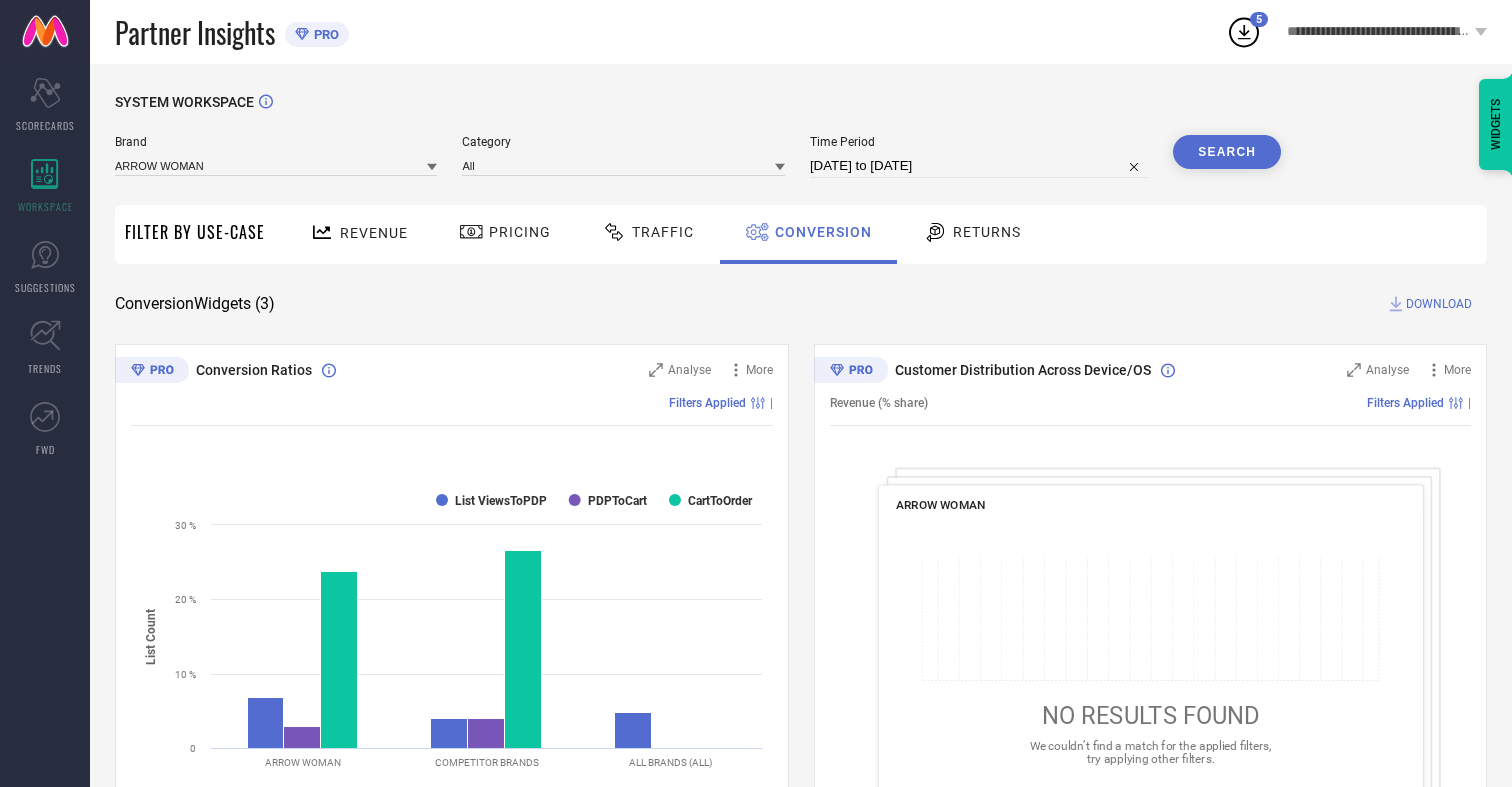 click on "DOWNLOAD" at bounding box center (1439, 304) 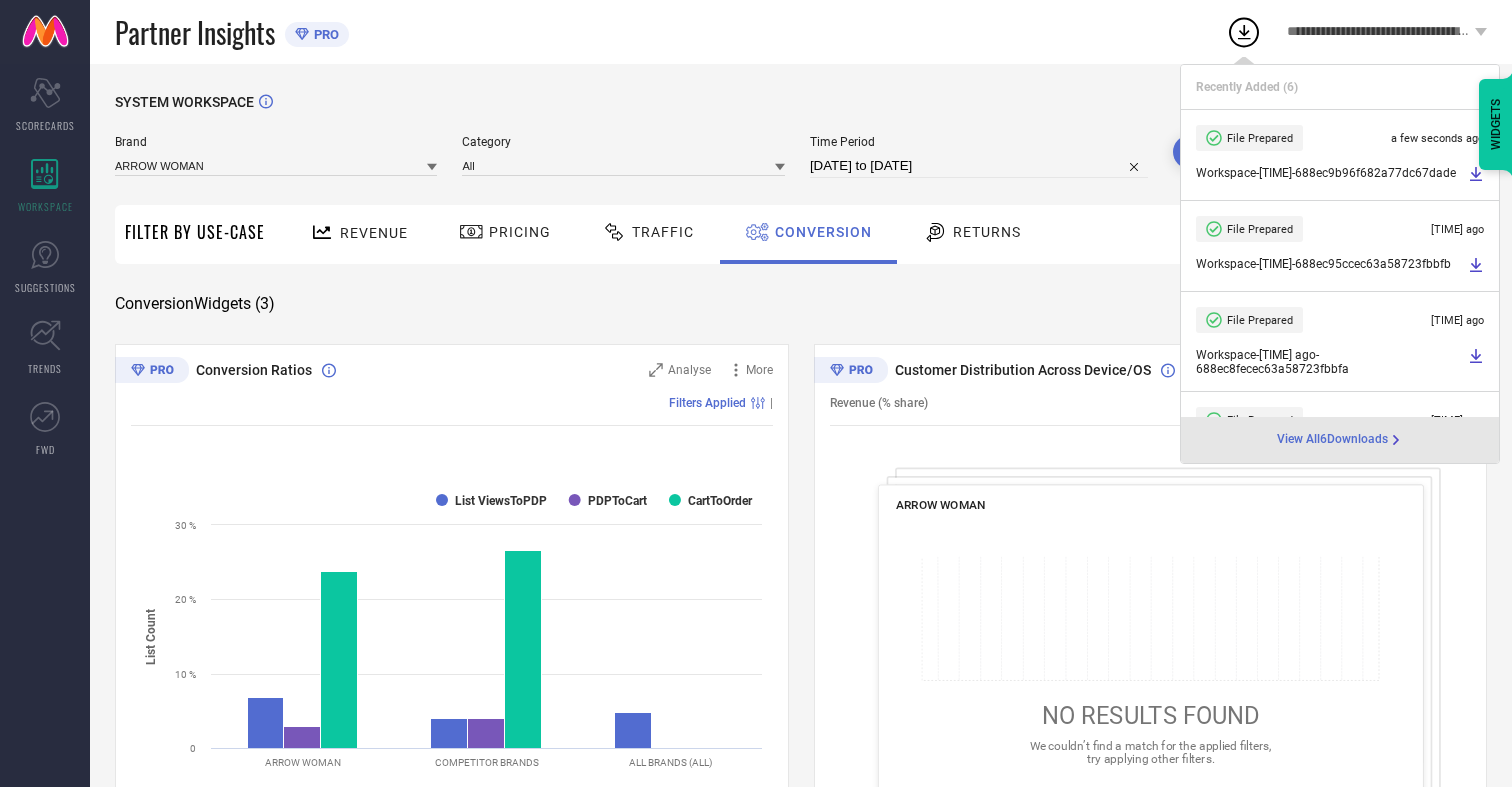 click on "Conversion" at bounding box center (823, 232) 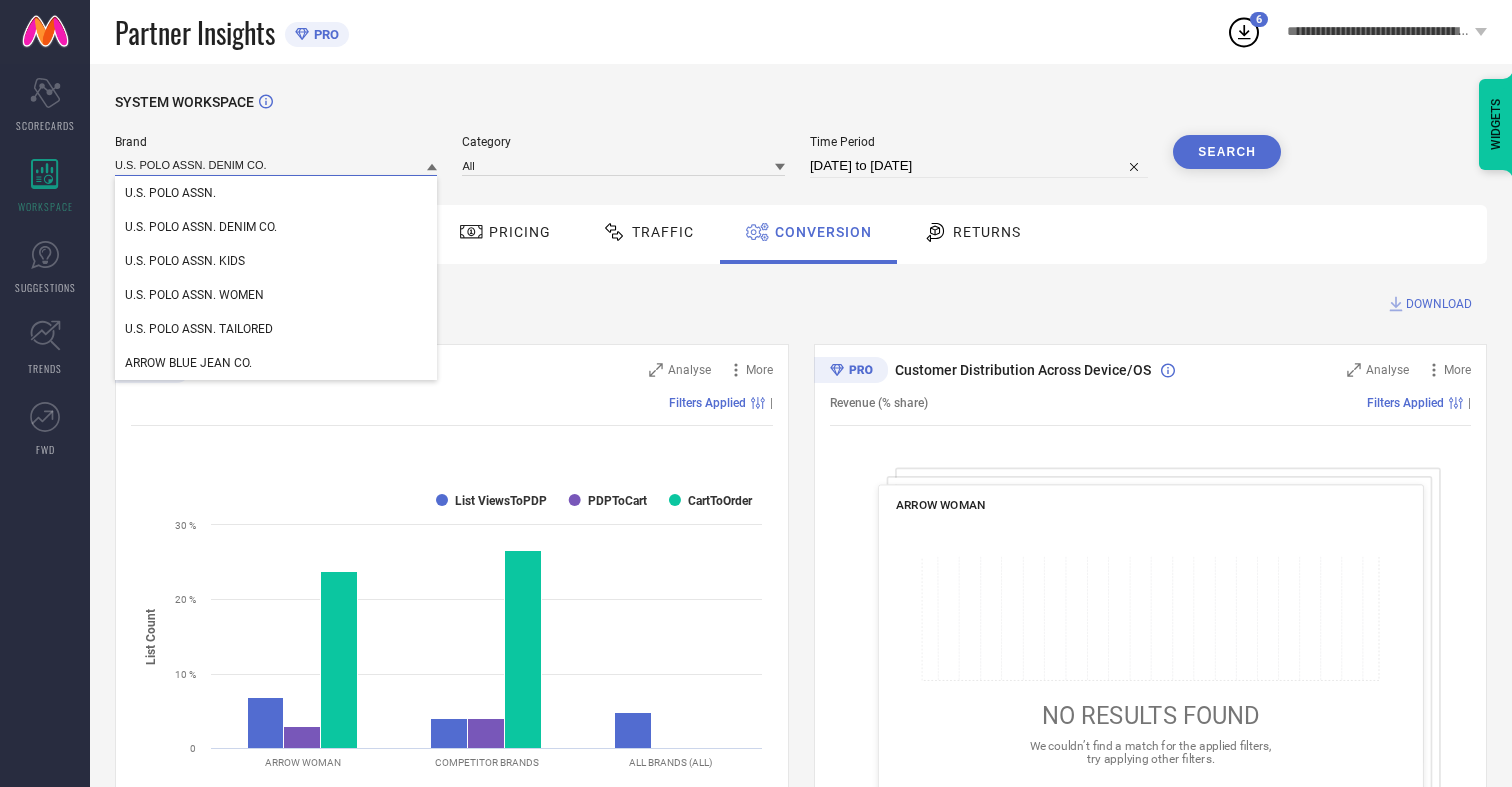 type on "U.S. POLO ASSN. DENIM CO." 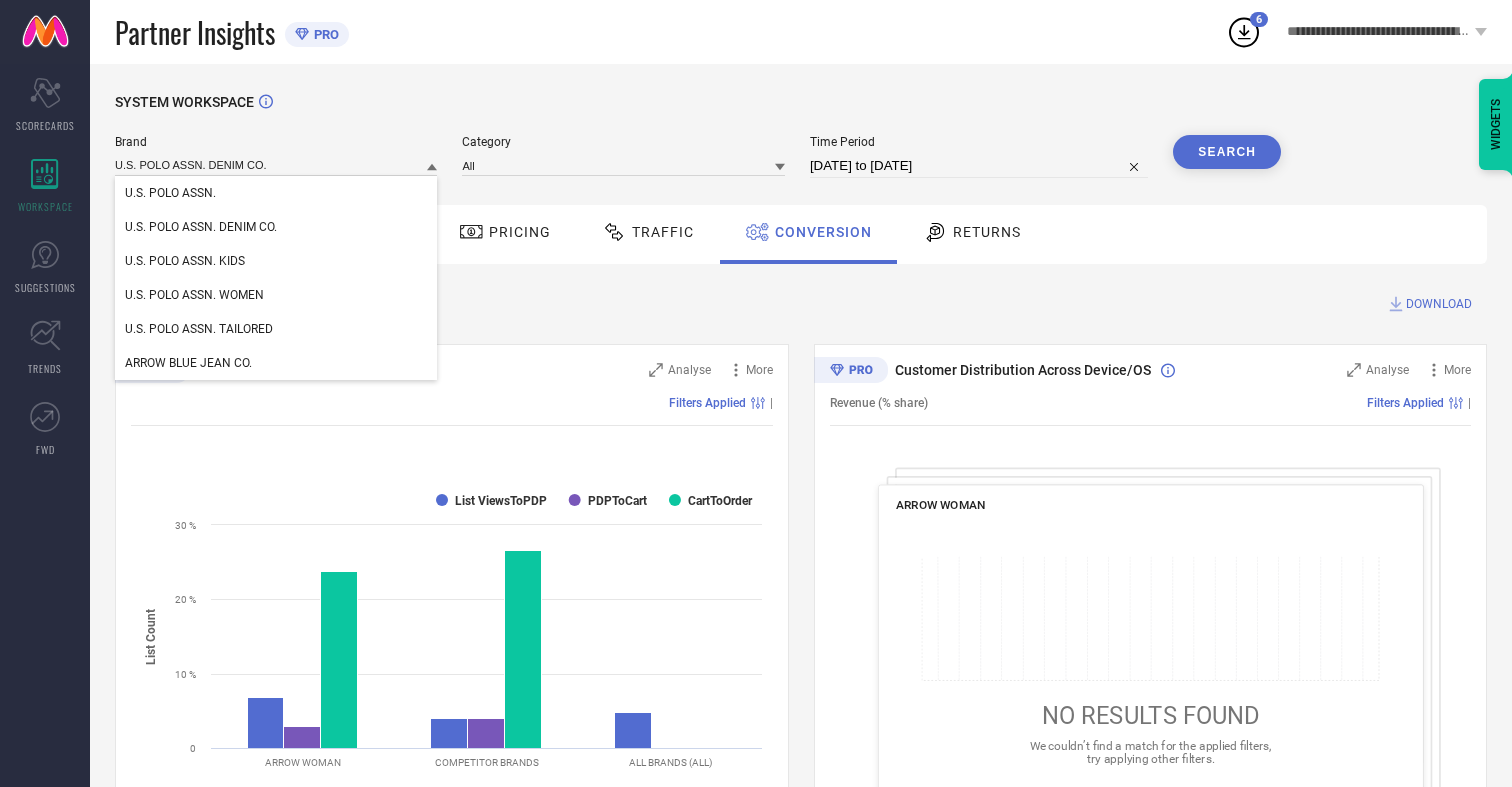 type 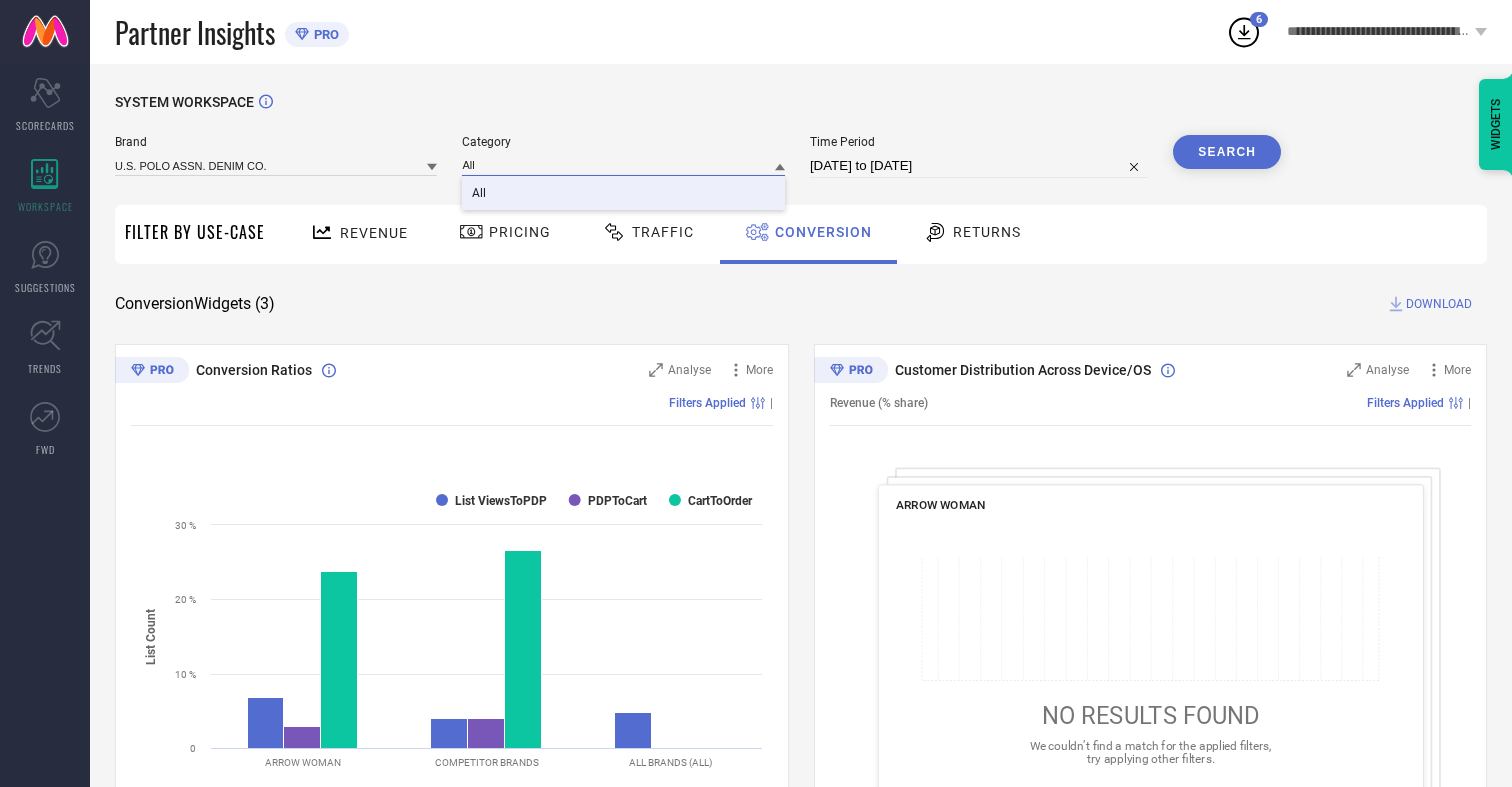type on "All" 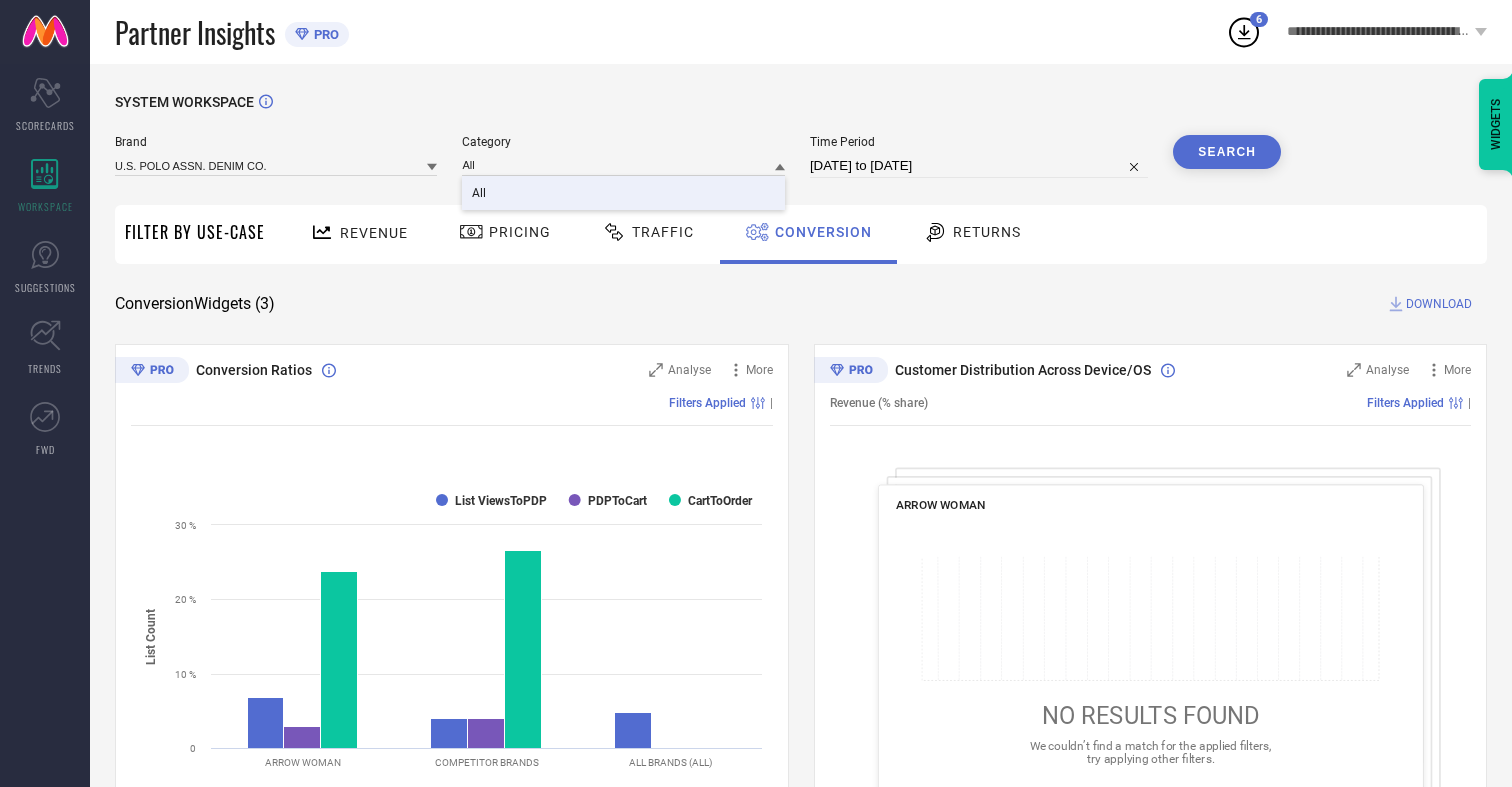 click on "All" at bounding box center (479, 193) 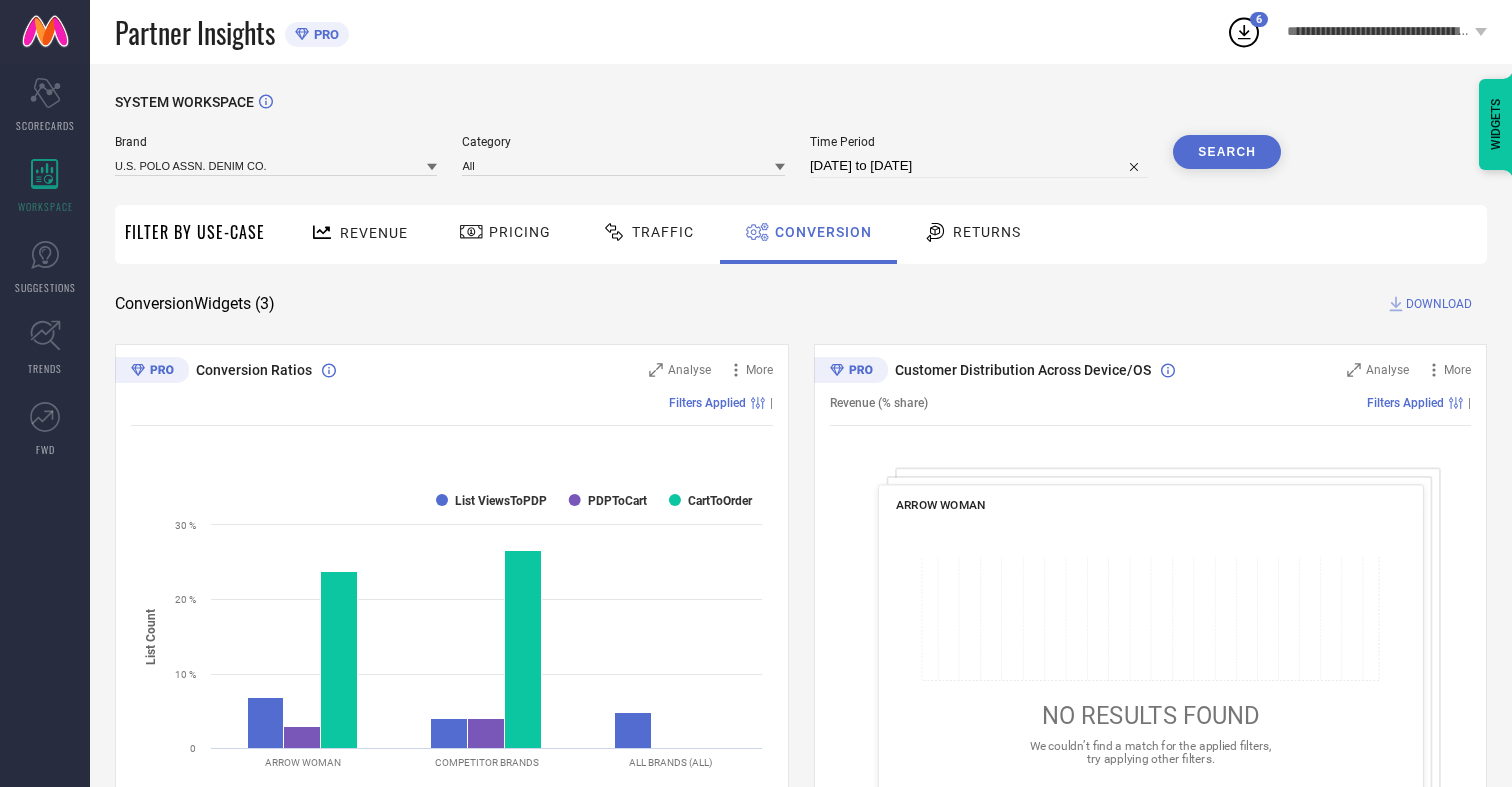 click on "Search" at bounding box center (1227, 152) 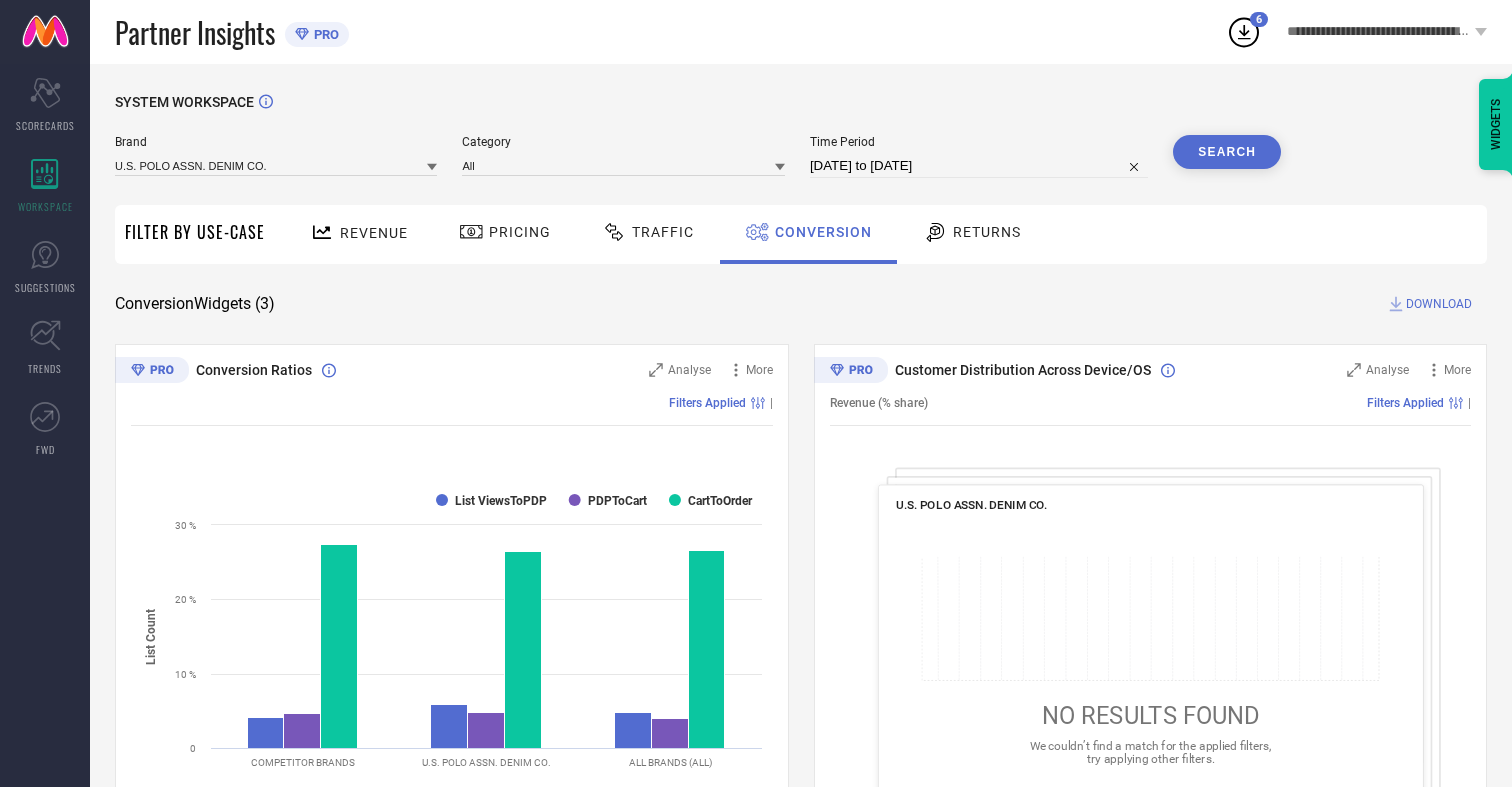 click on "DOWNLOAD" at bounding box center [1439, 304] 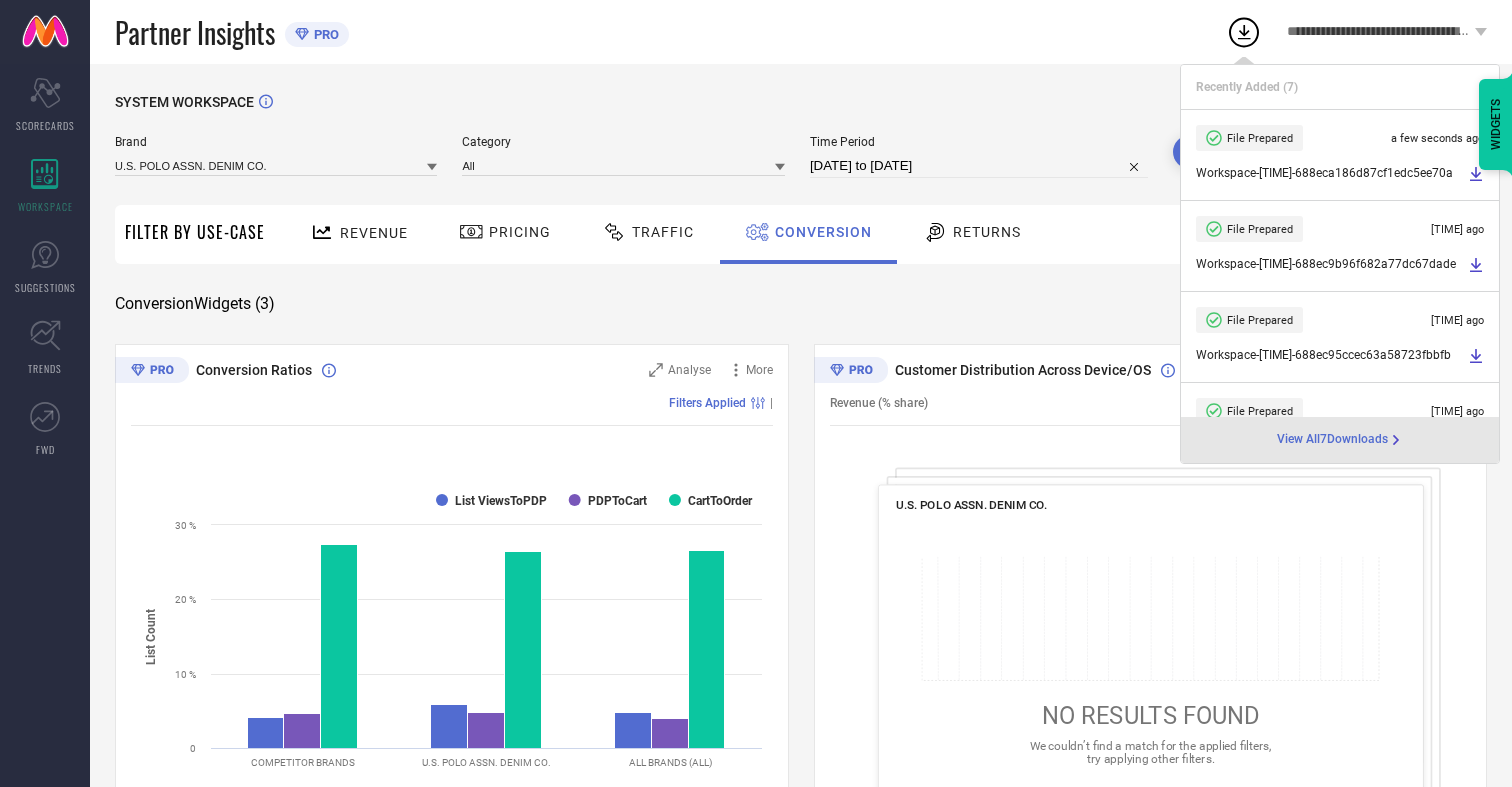 click on "Conversion" at bounding box center [823, 232] 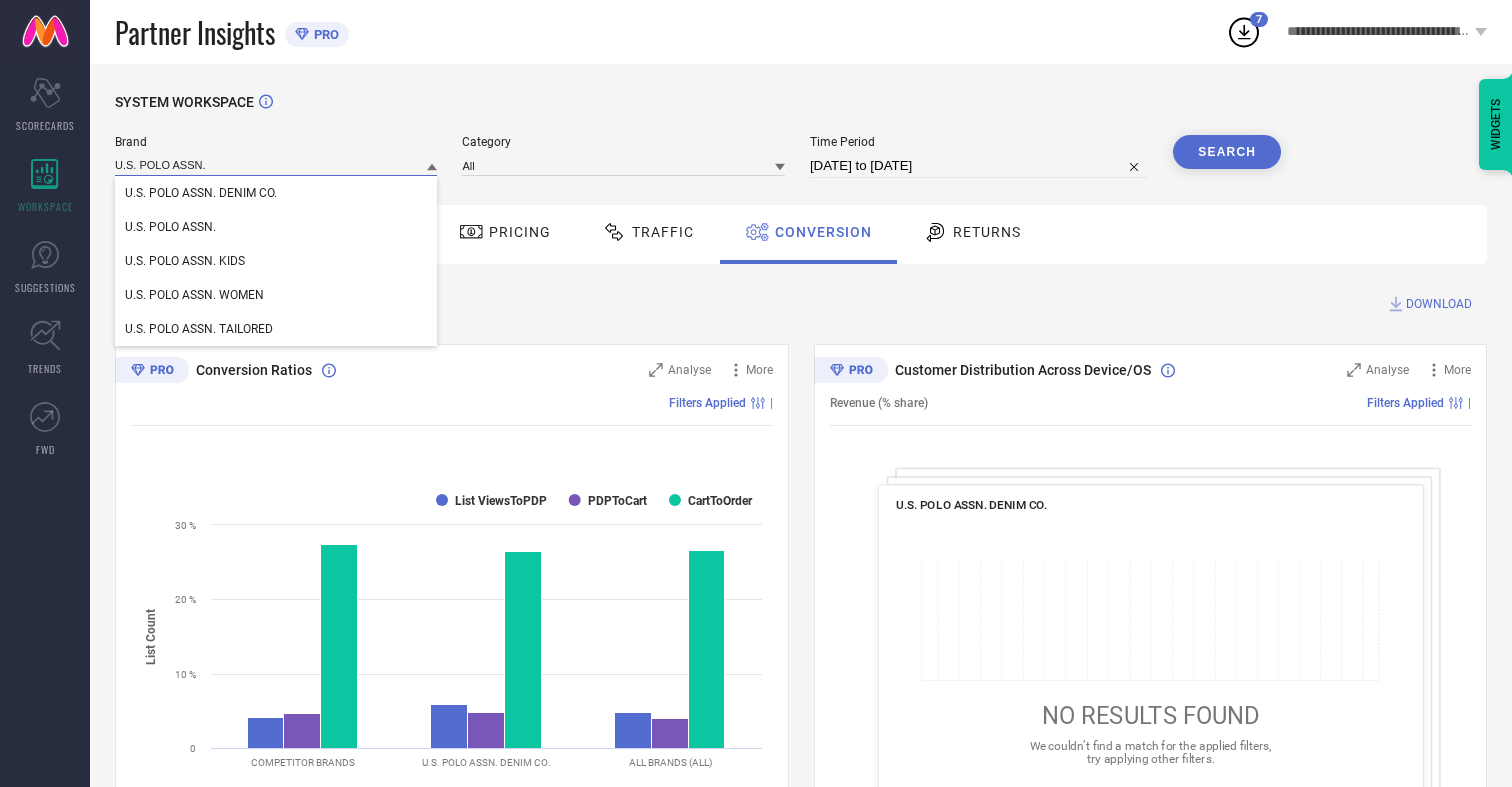 type on "U.S. POLO ASSN." 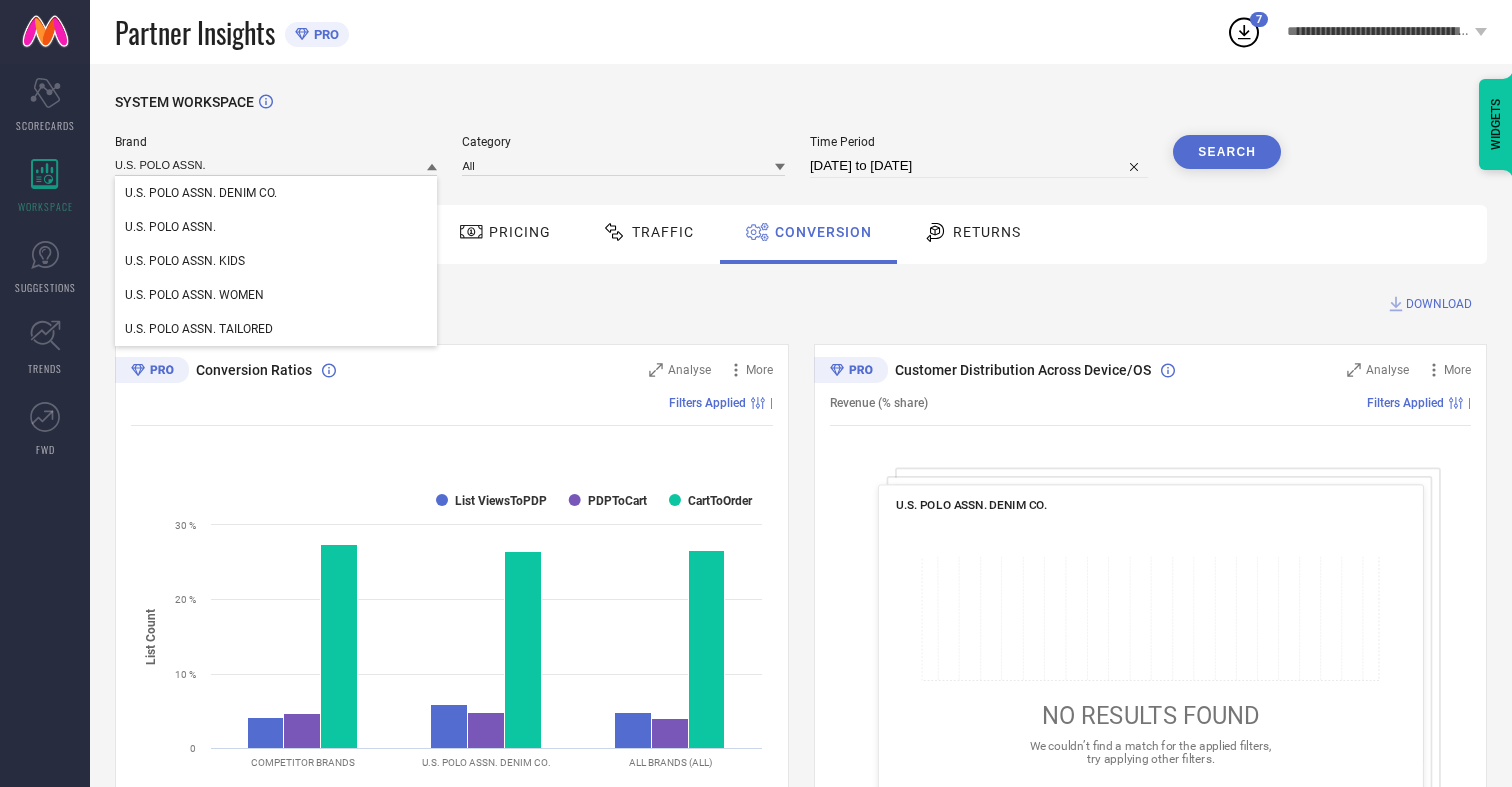 click on "U.S. POLO ASSN." at bounding box center (170, 227) 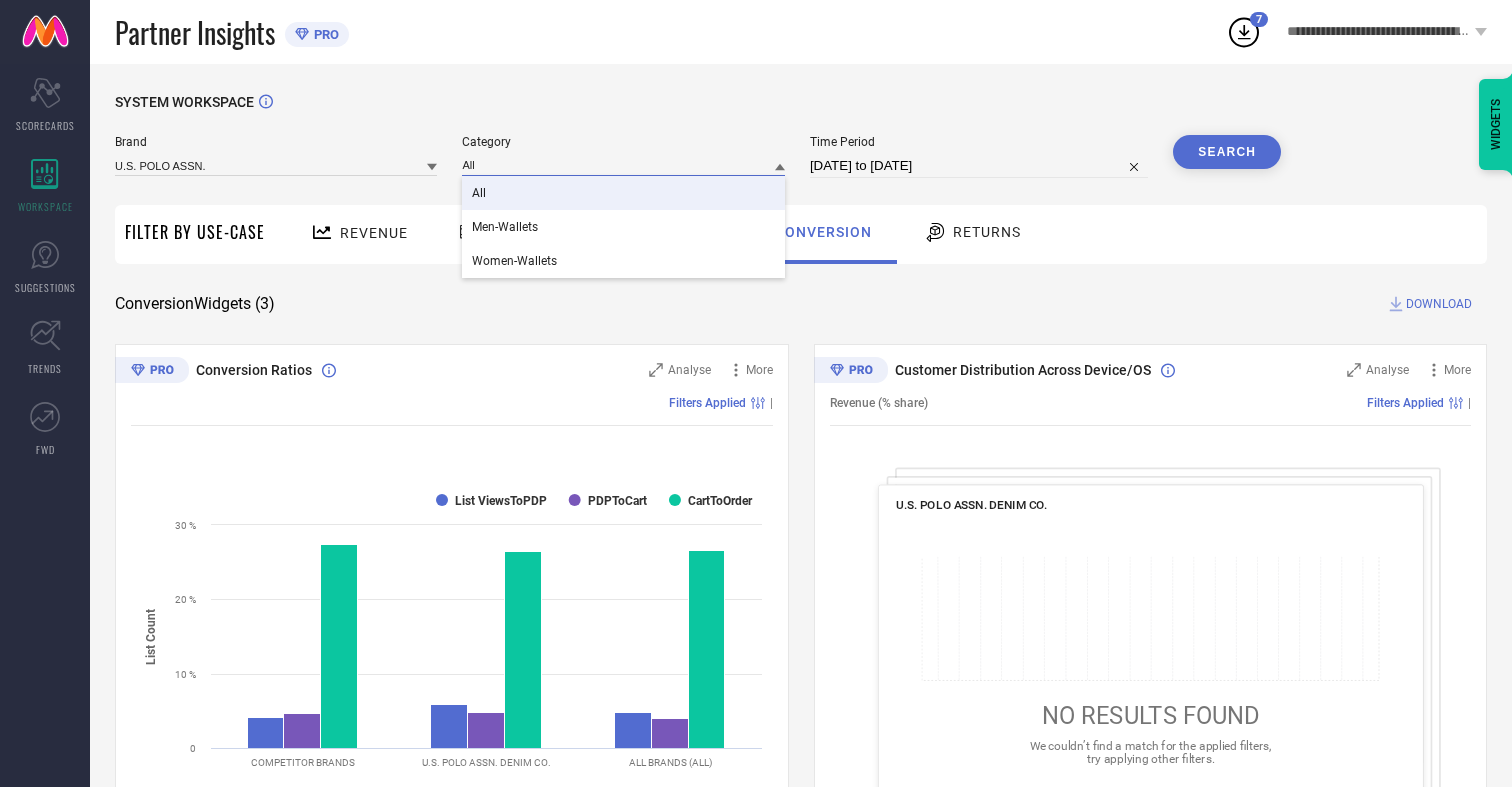 type on "All" 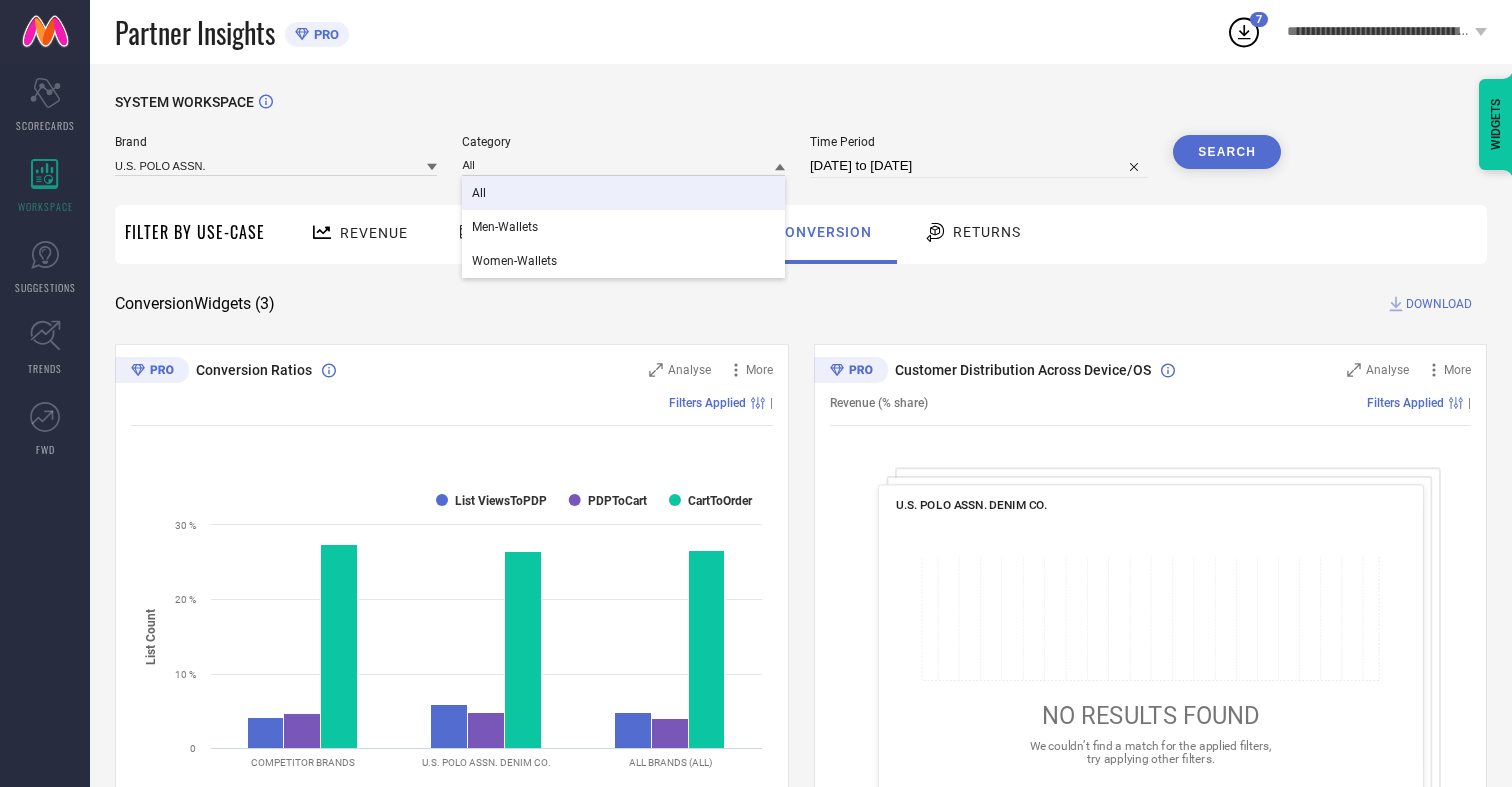 click on "All" at bounding box center [479, 193] 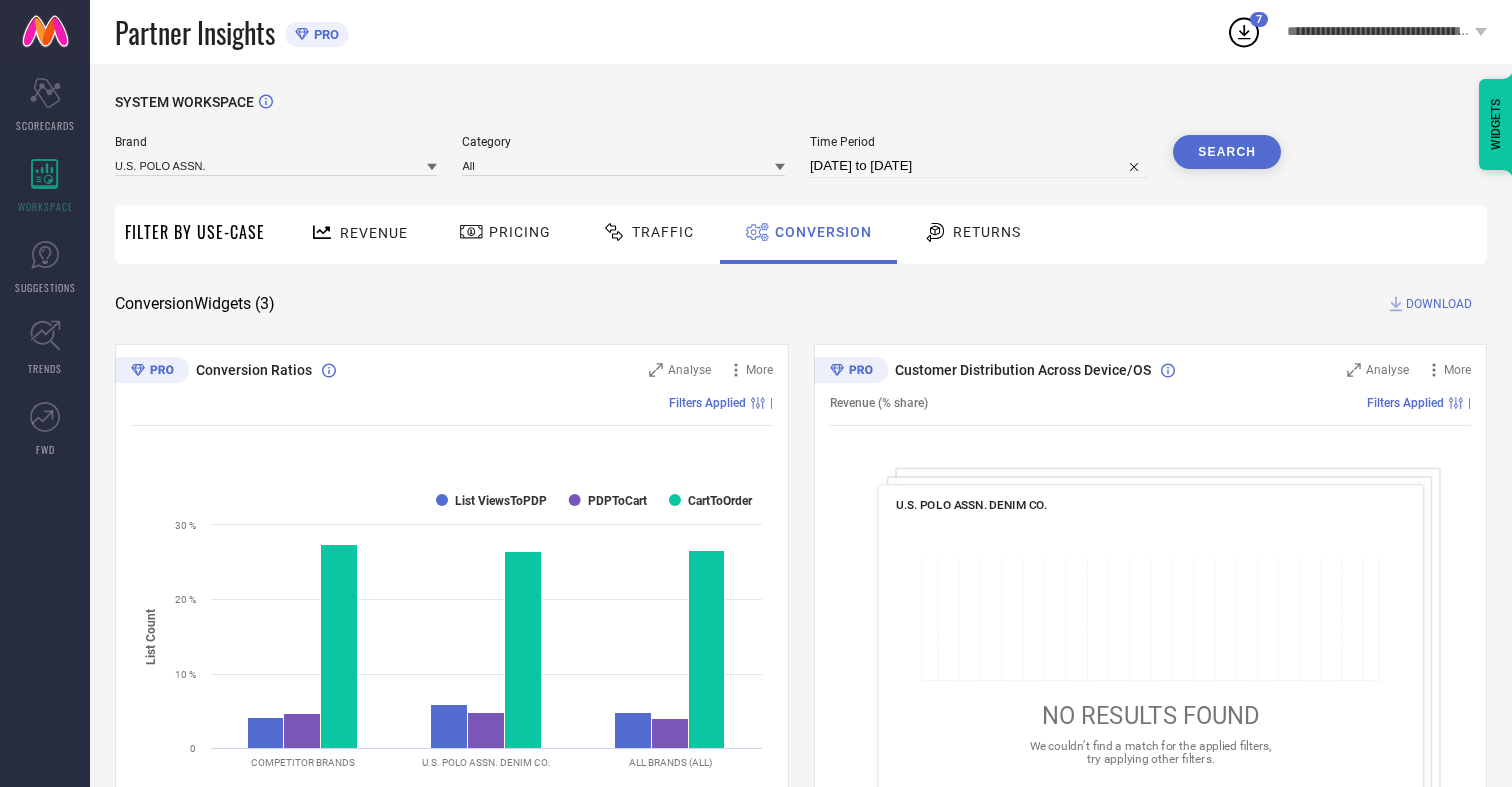 click on "Search" at bounding box center [1227, 152] 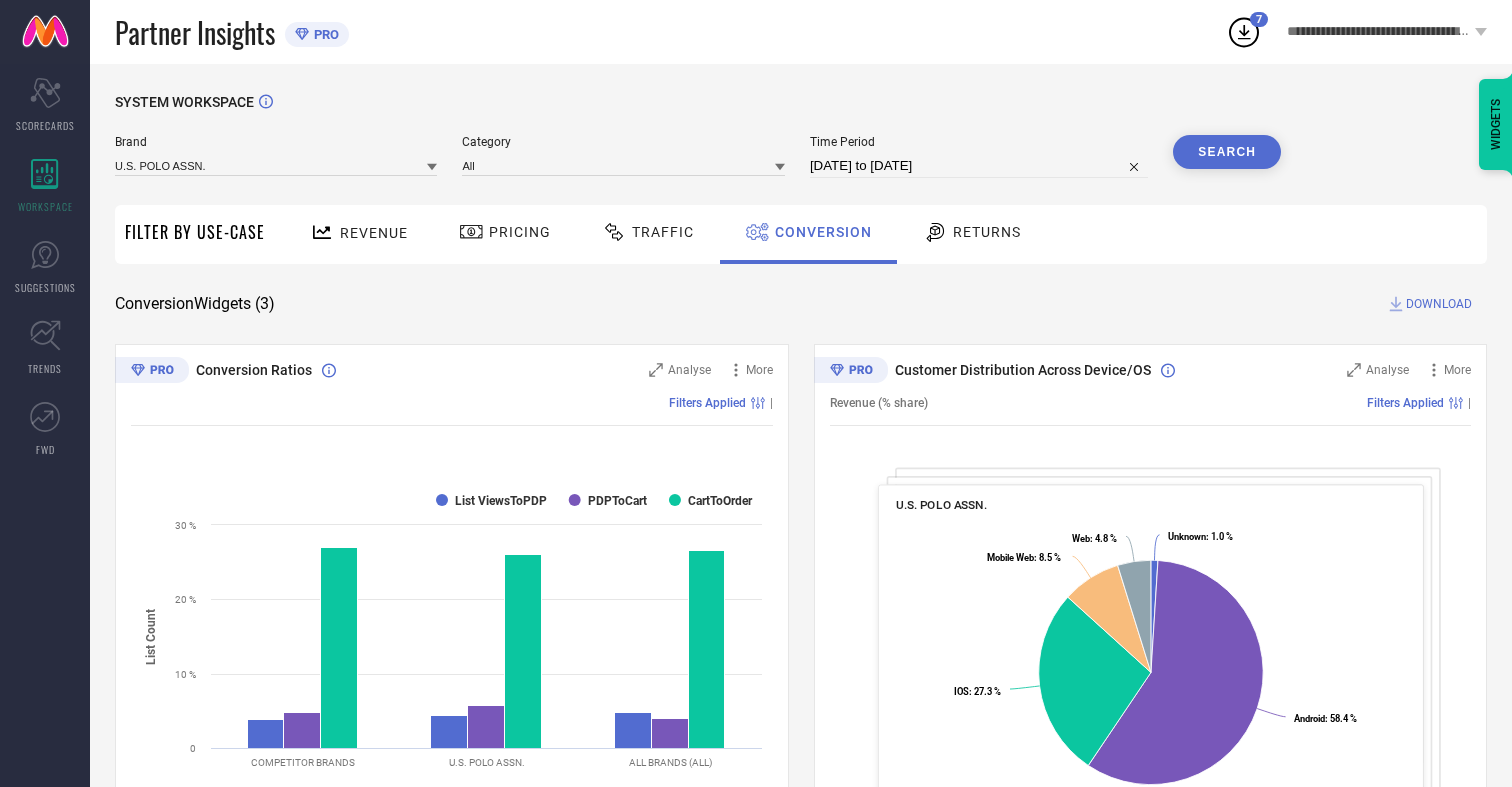 click on "DOWNLOAD" at bounding box center (1439, 304) 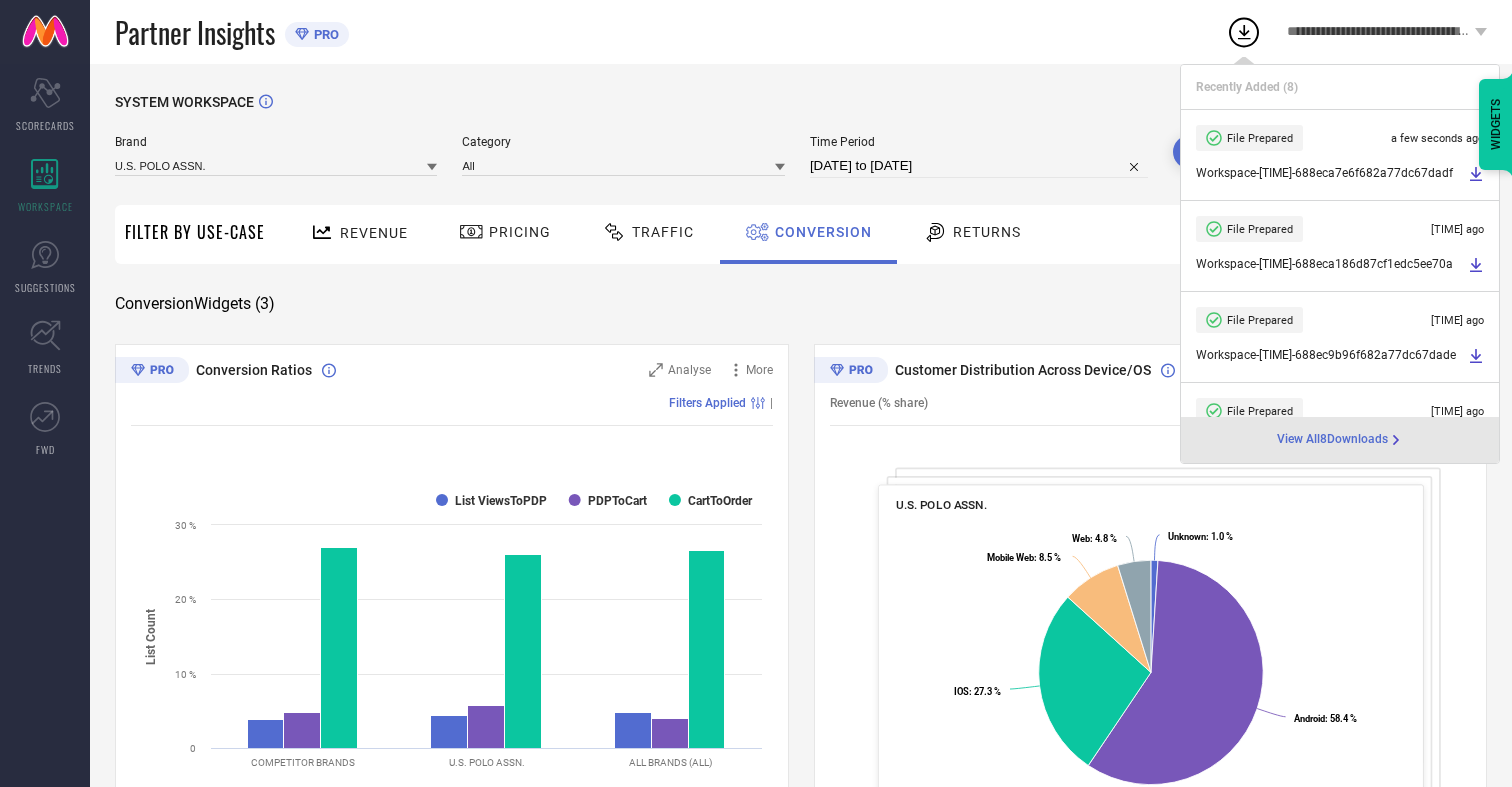 click on "Conversion" at bounding box center [823, 232] 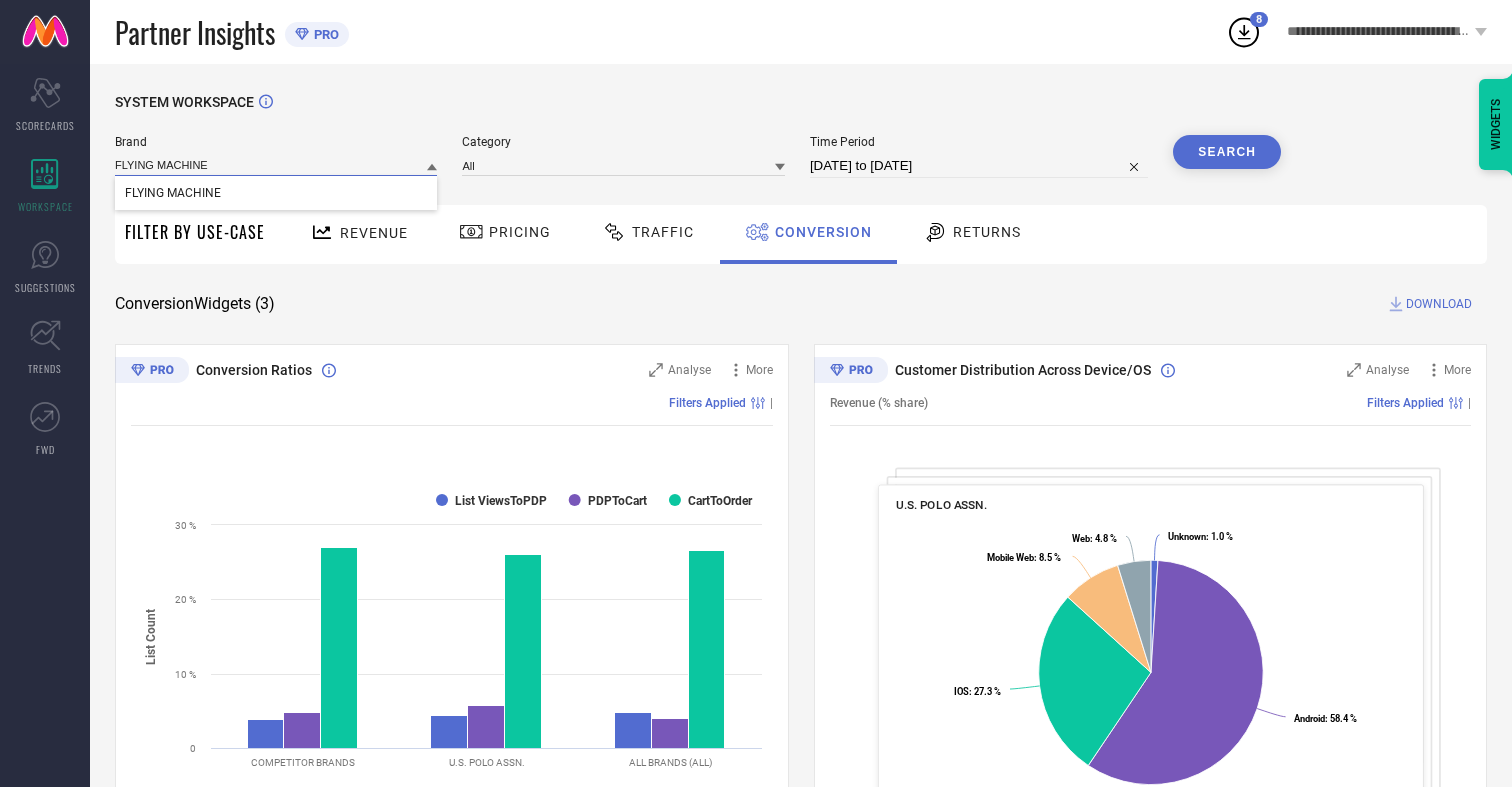 type on "FLYING MACHINE" 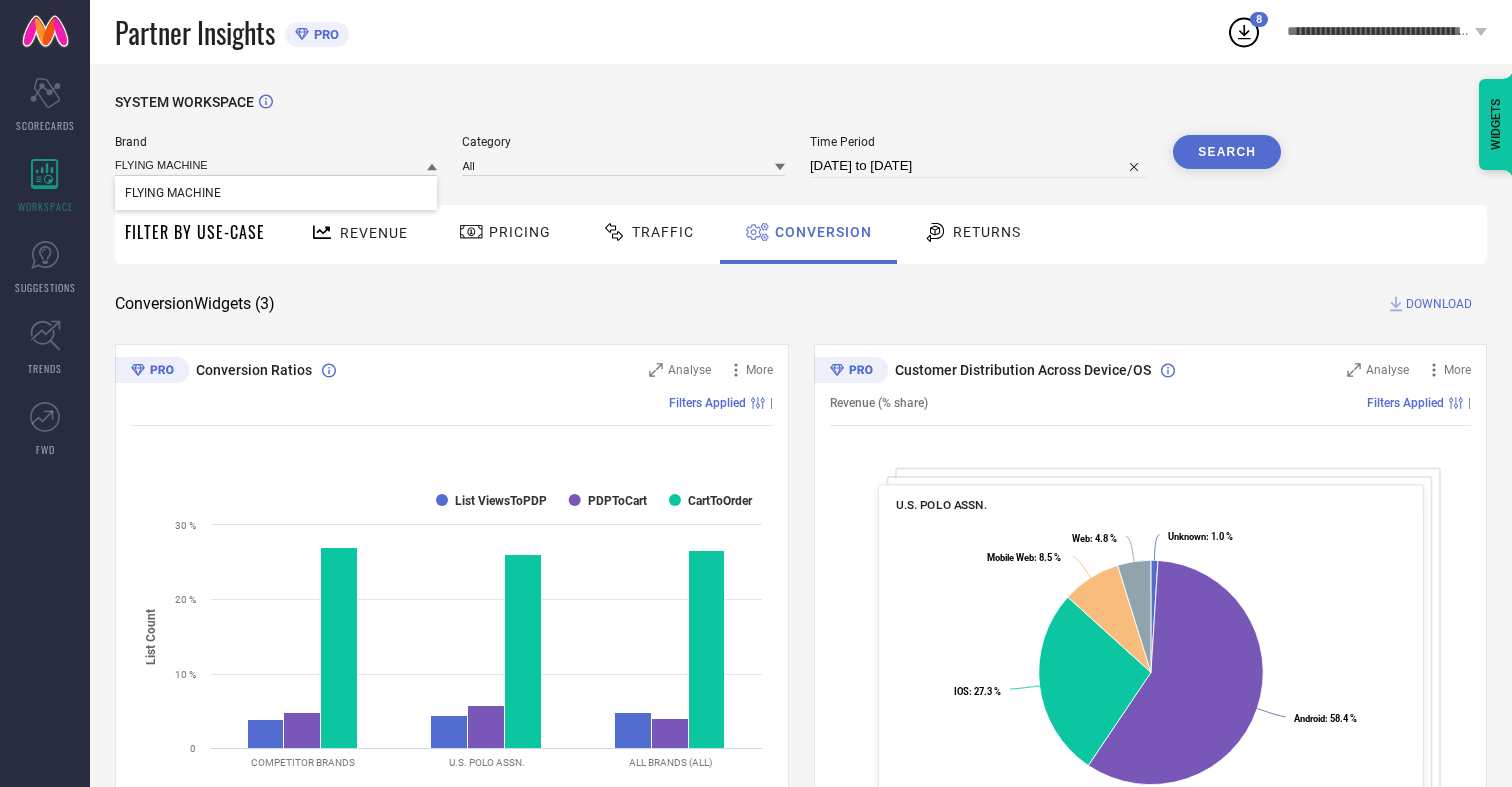 click on "FLYING MACHINE" at bounding box center (173, 193) 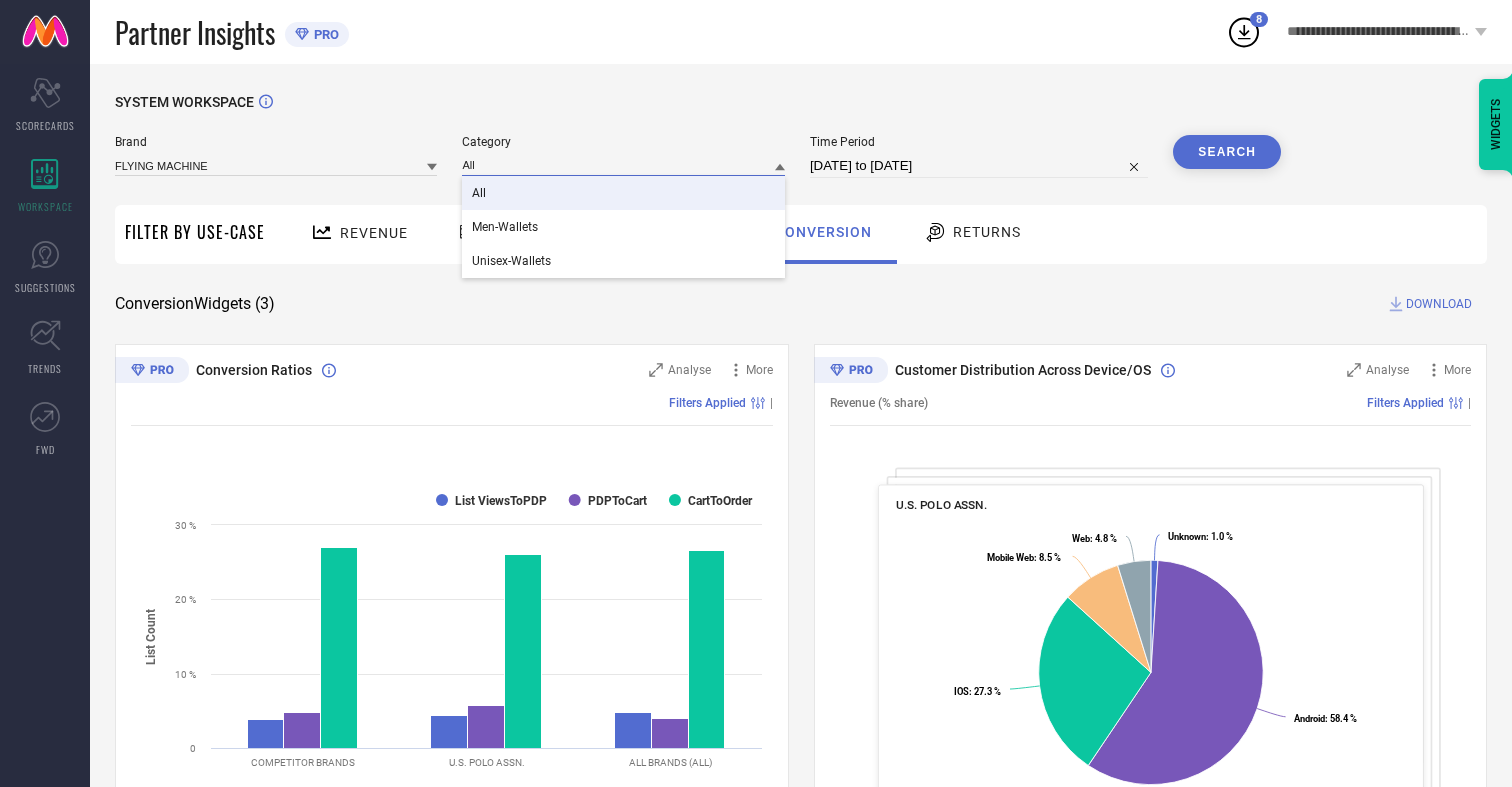 type on "All" 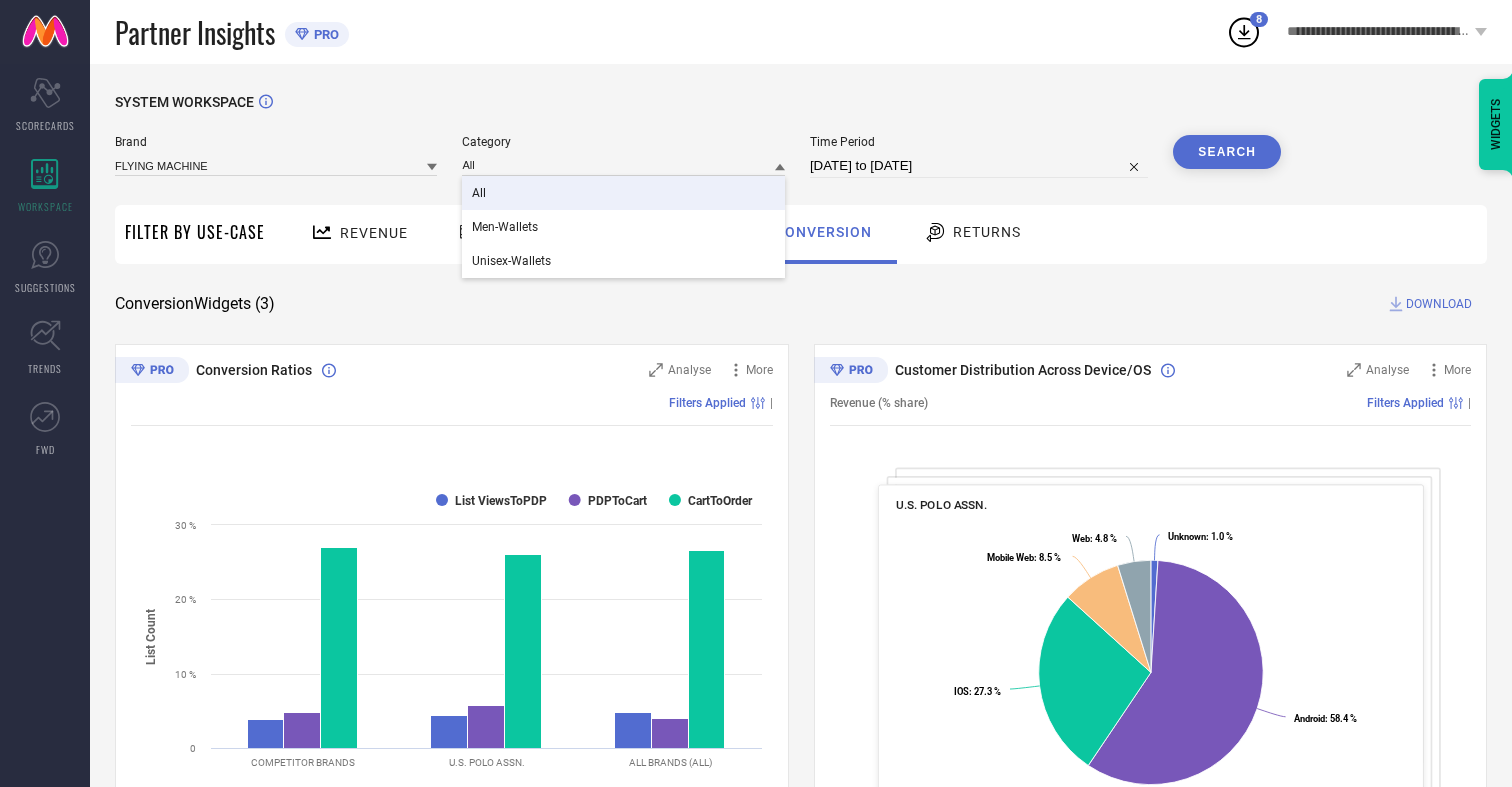 click on "All" at bounding box center [479, 193] 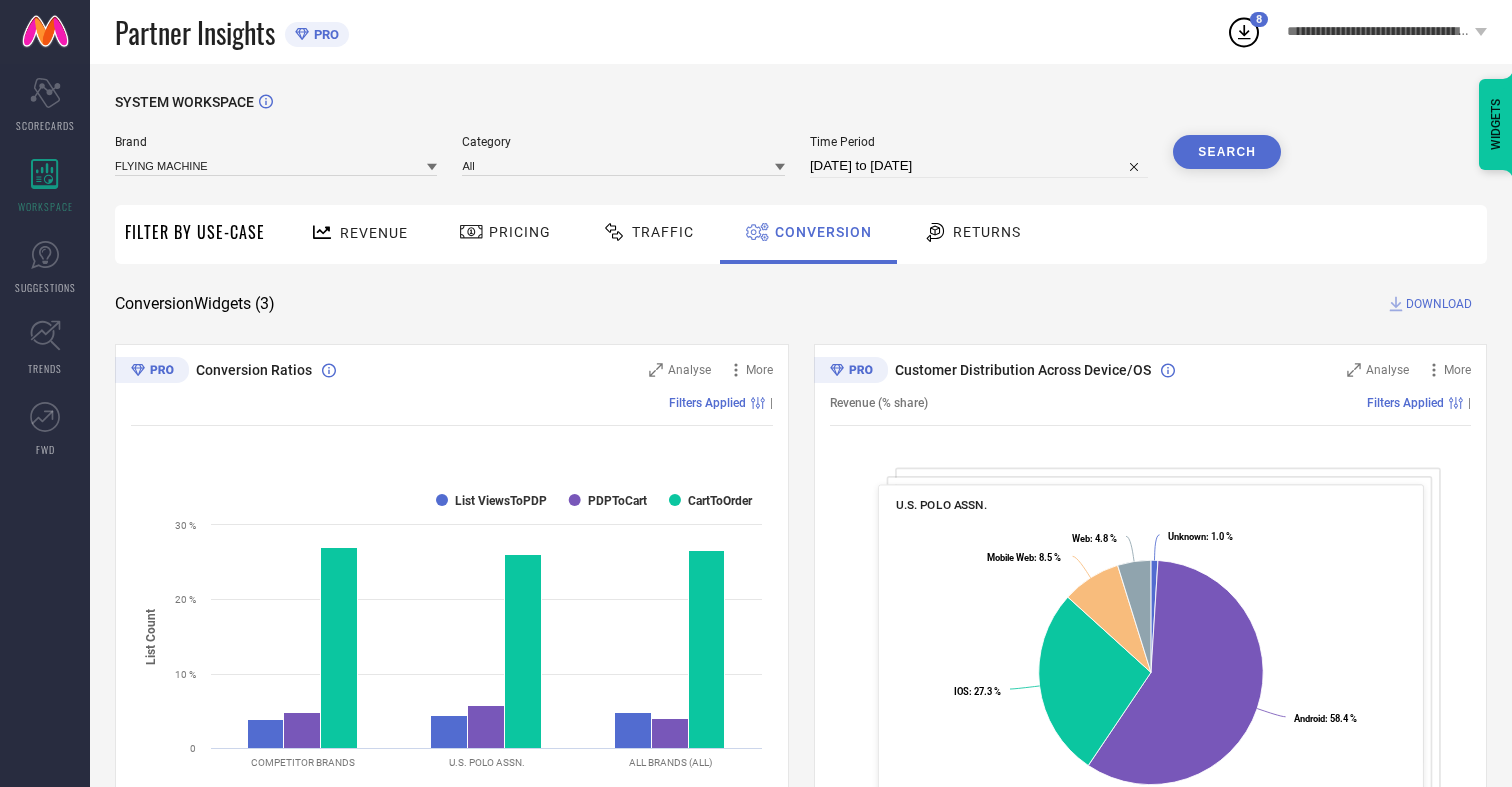click on "Search" at bounding box center [1227, 152] 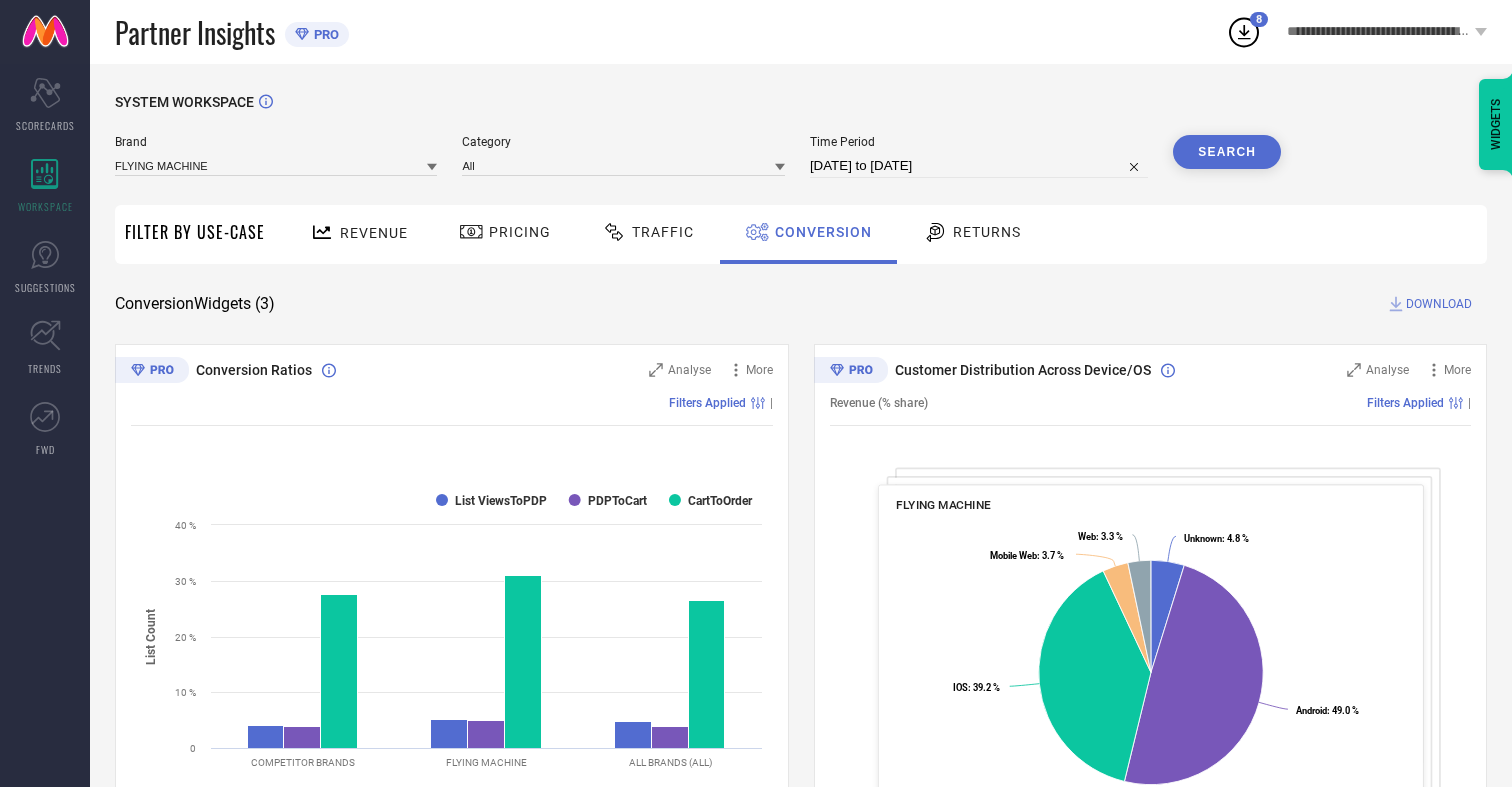 click on "DOWNLOAD" at bounding box center (1439, 304) 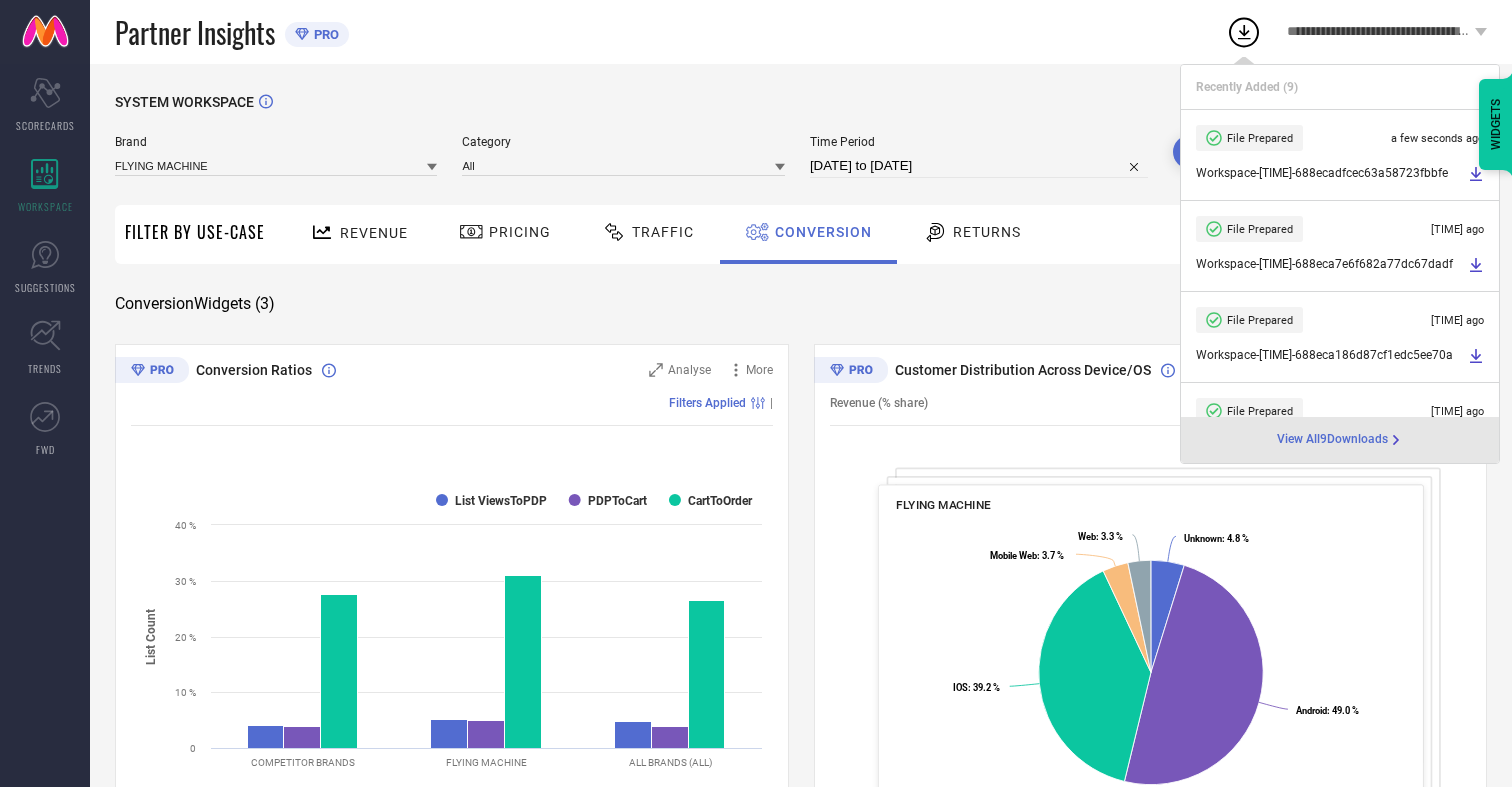 click on "Conversion" at bounding box center (823, 232) 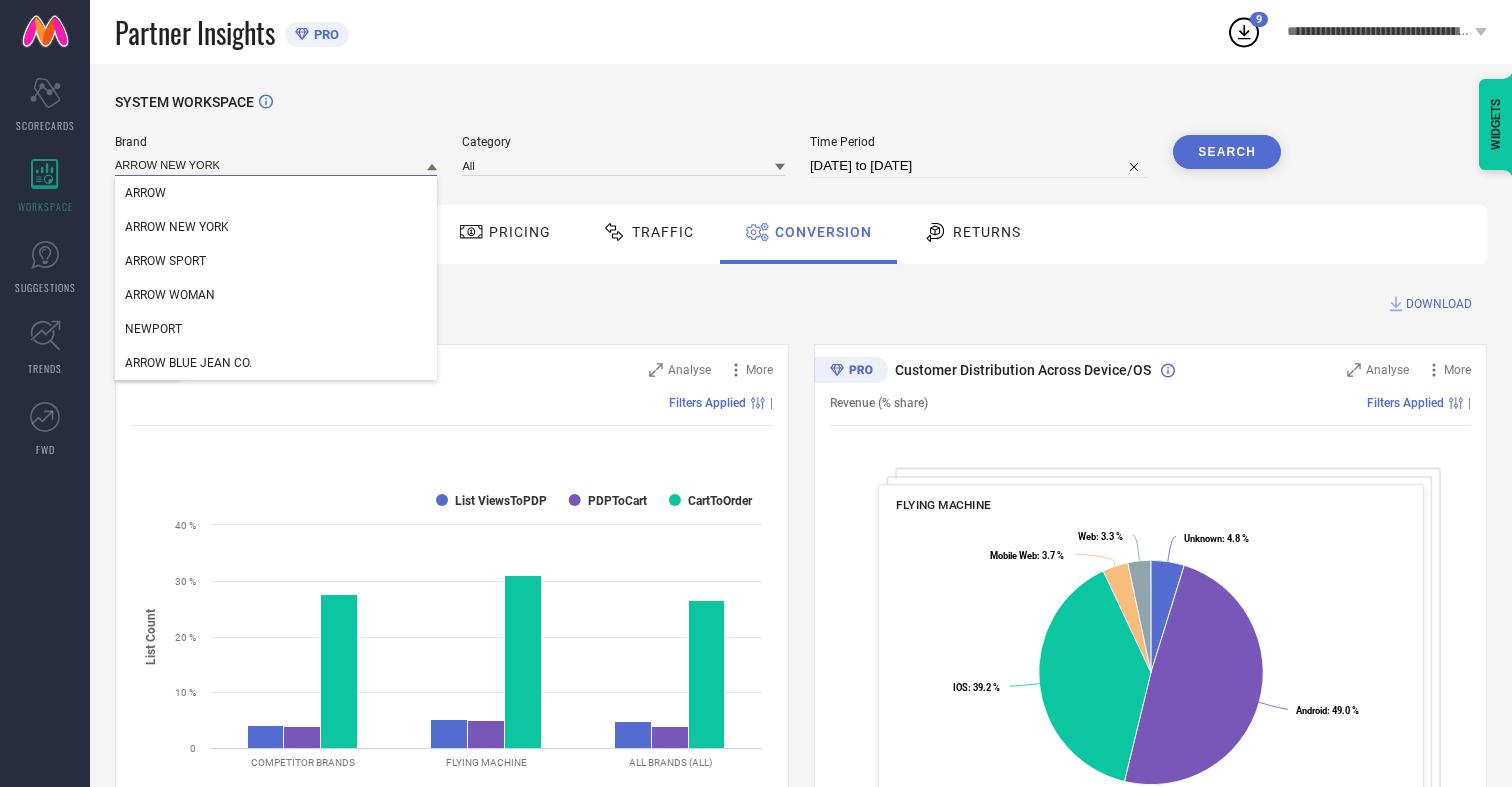type on "ARROW NEW YORK" 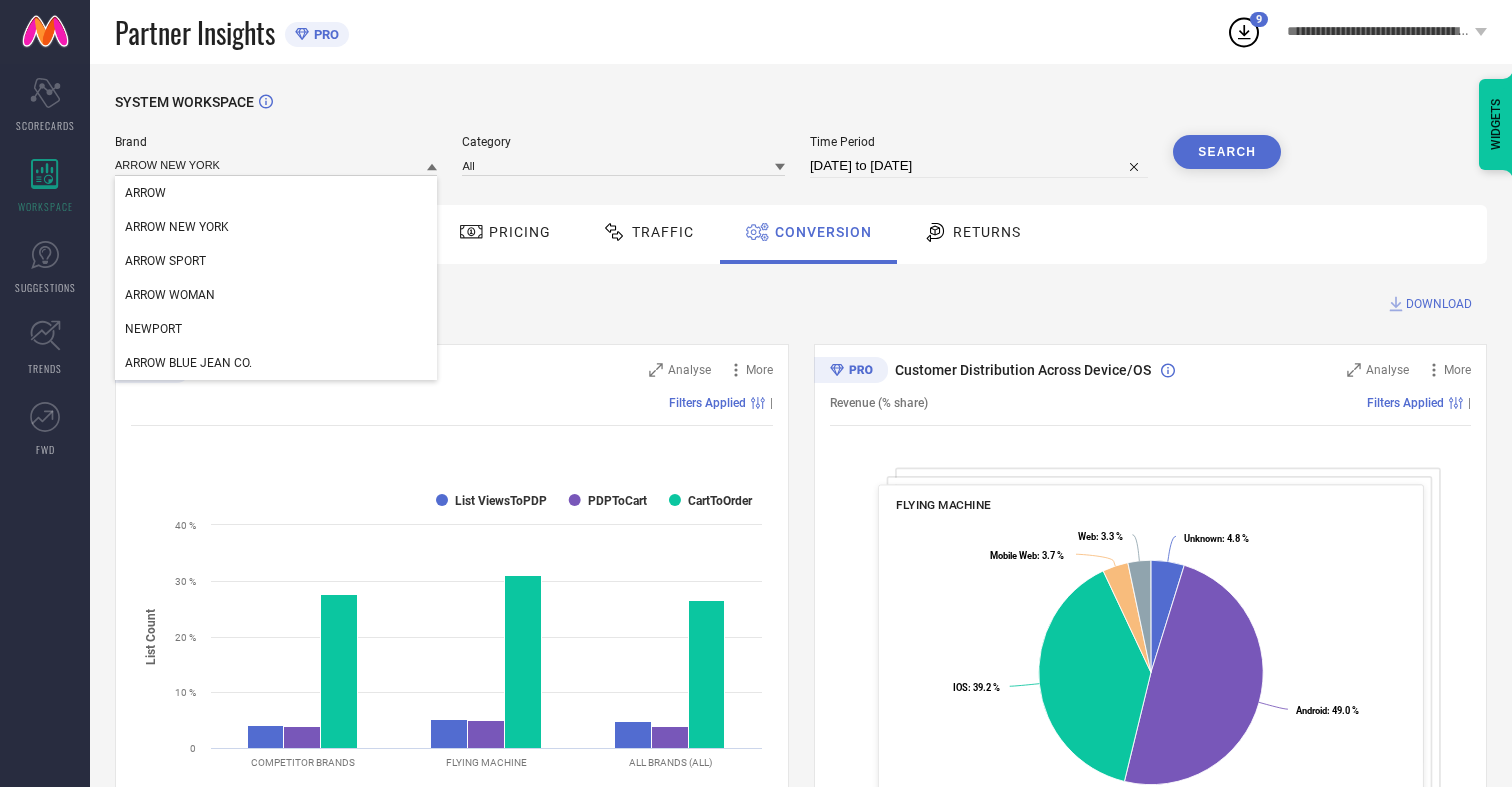 click on "ARROW NEW YORK" at bounding box center [177, 227] 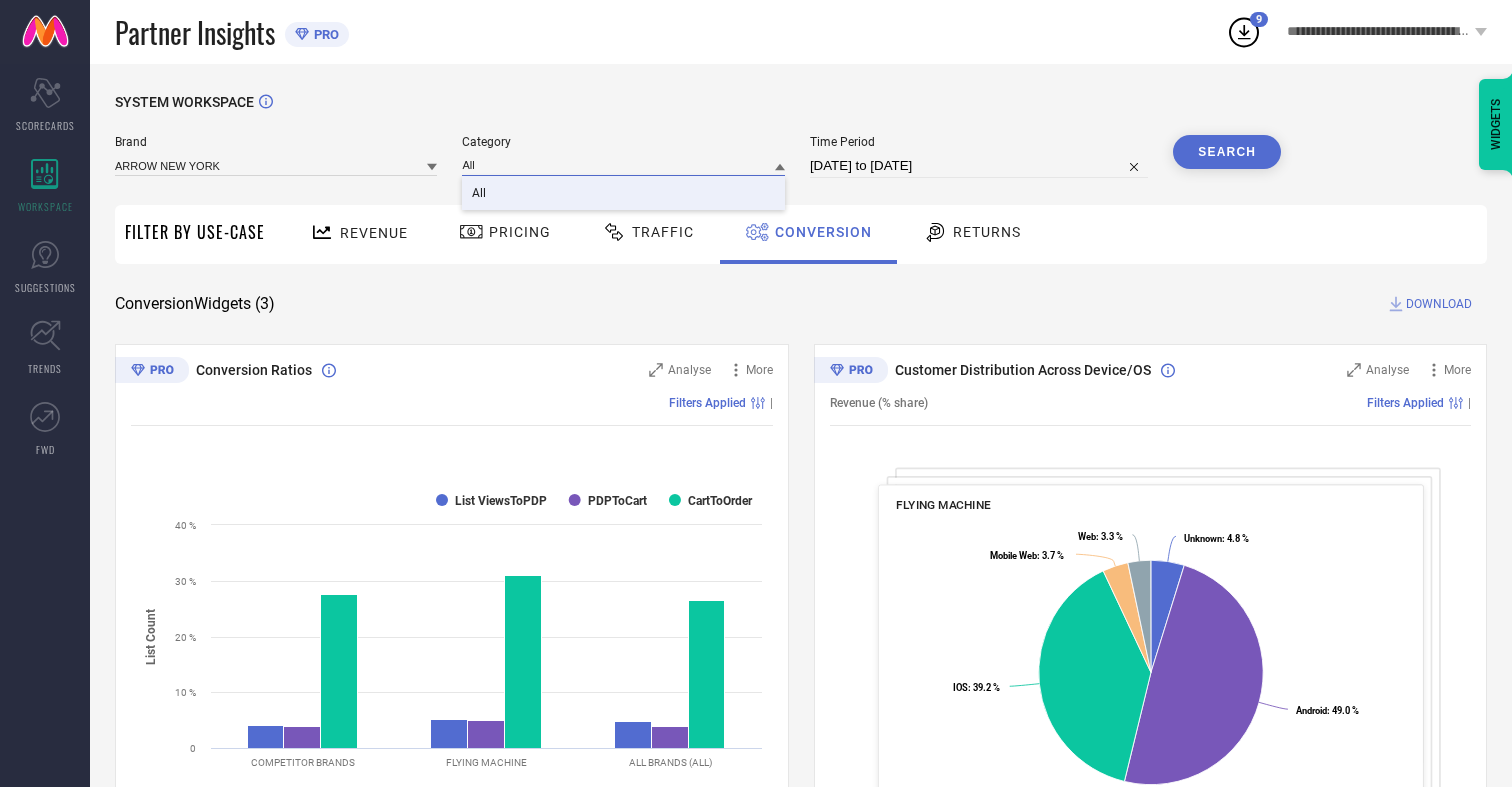 type on "All" 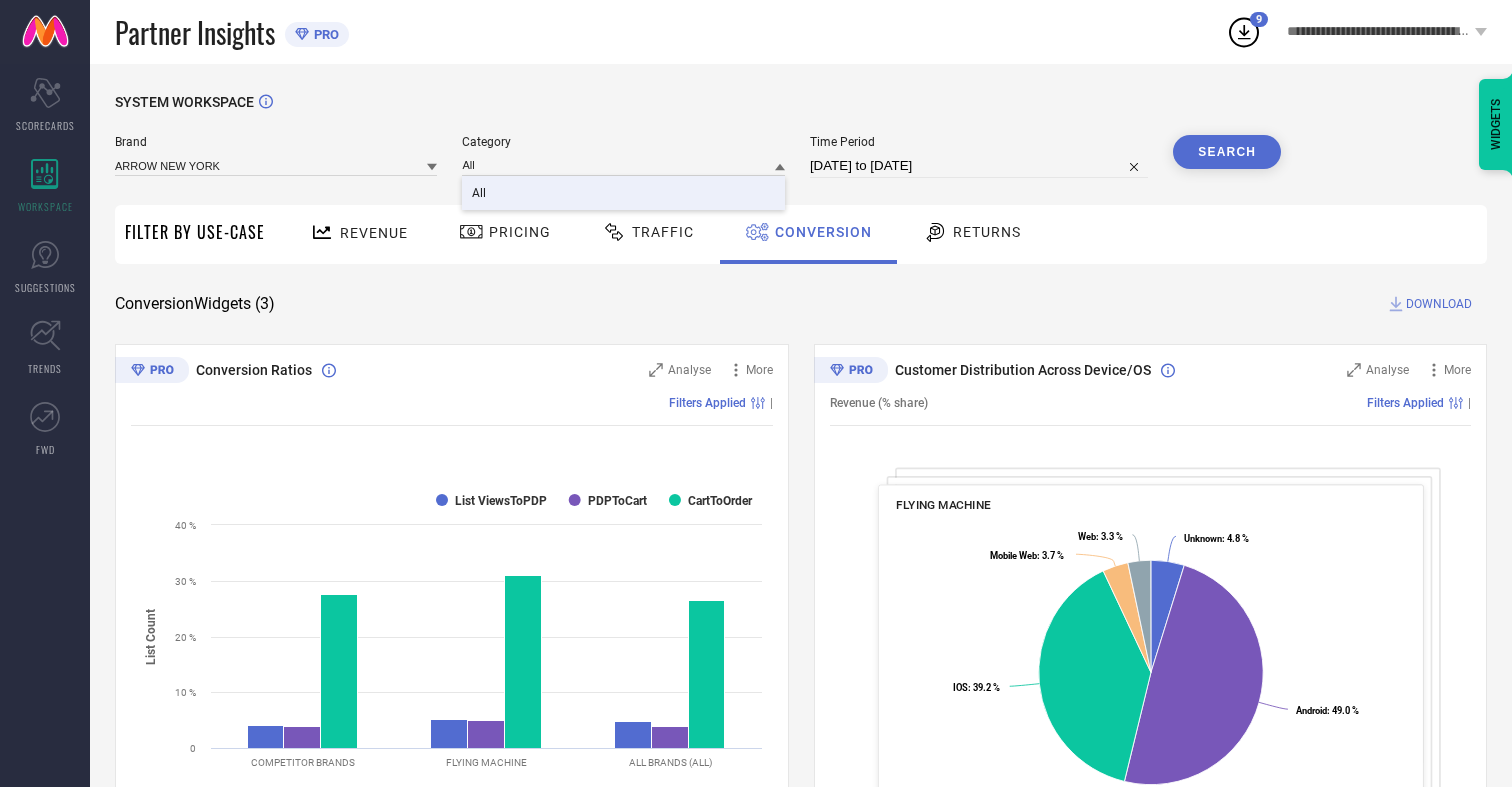 click on "All" at bounding box center [479, 193] 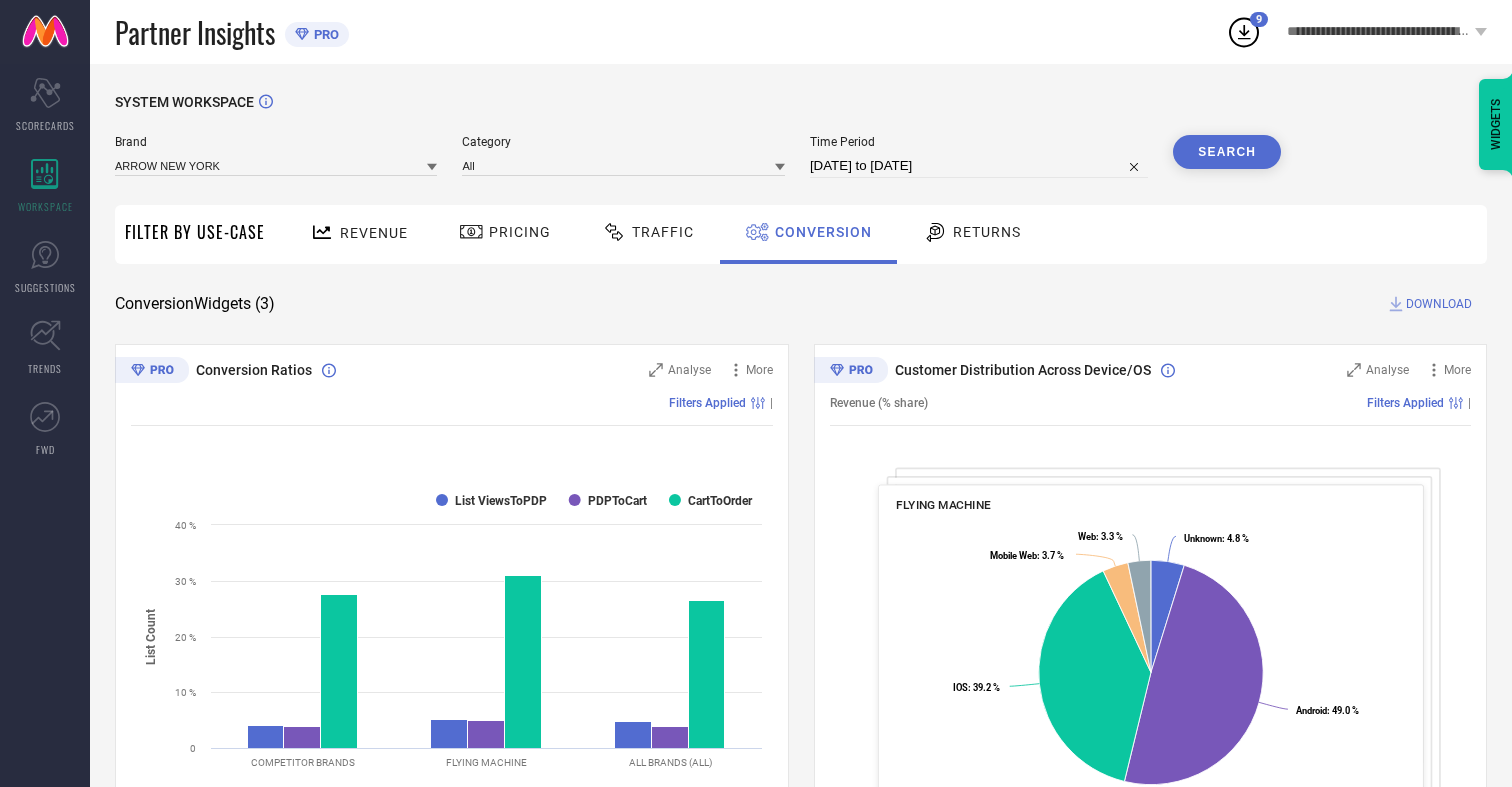 click on "Search" at bounding box center [1227, 152] 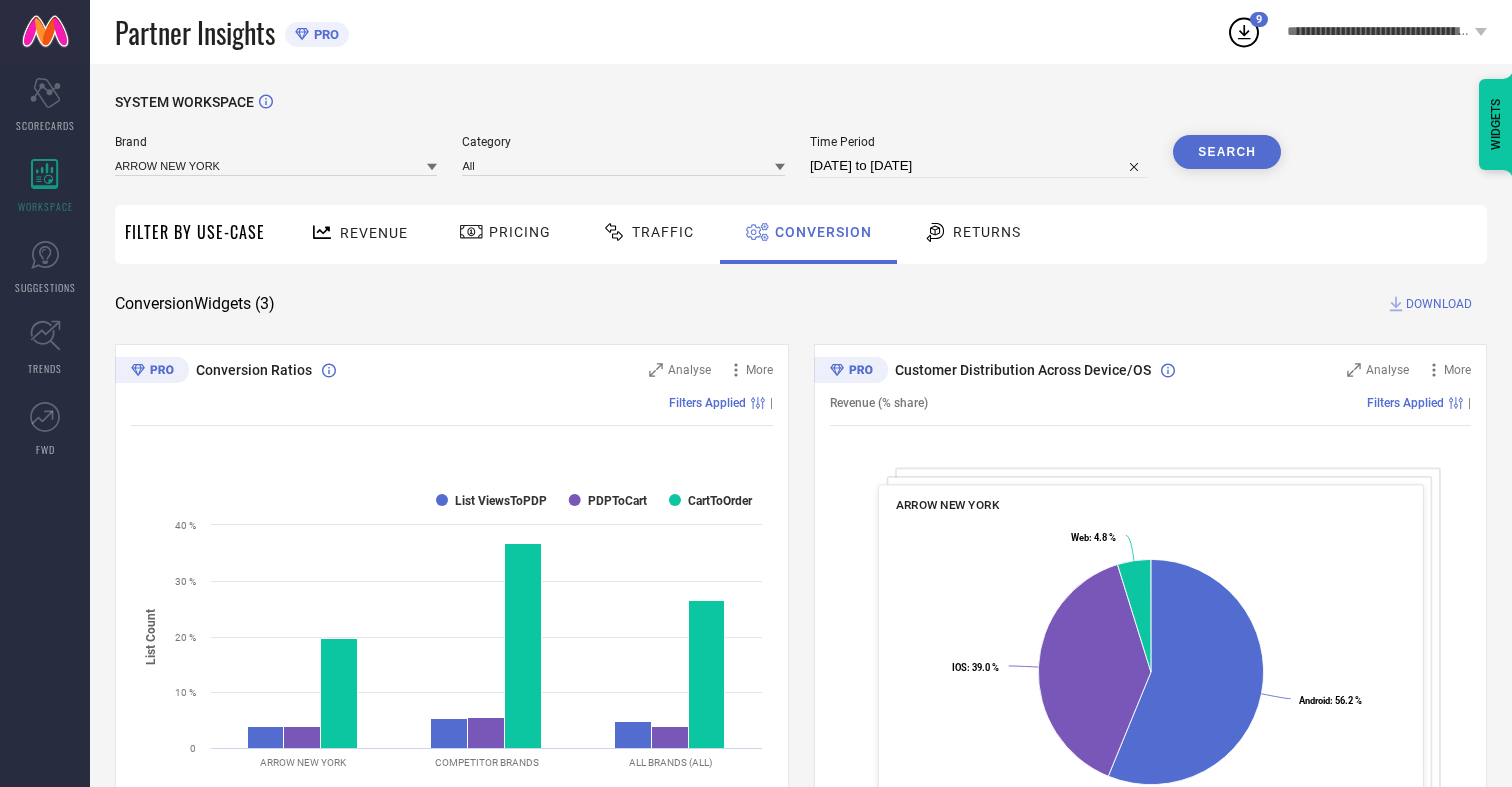 click on "DOWNLOAD" at bounding box center [1439, 304] 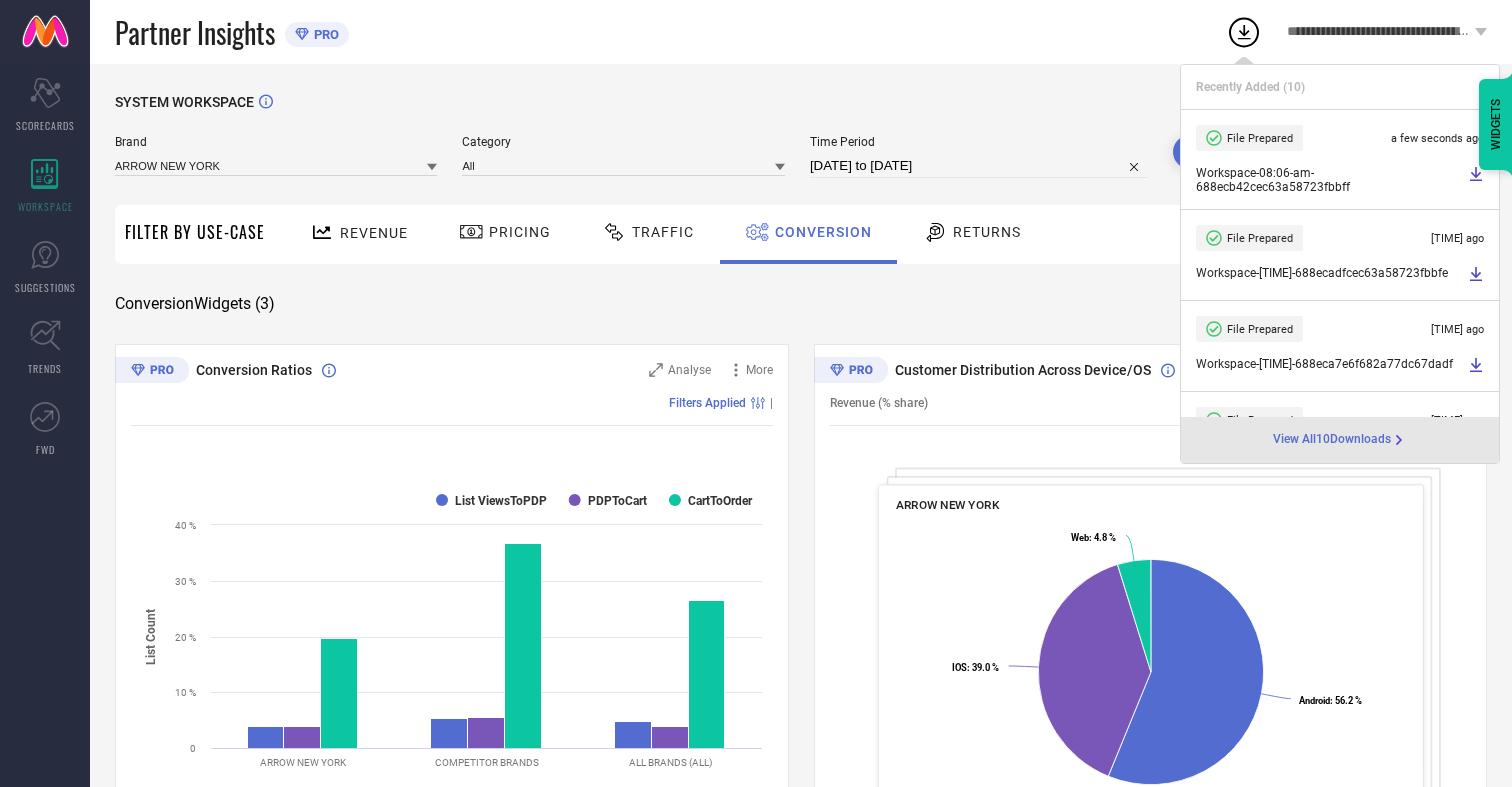 click on "Conversion" at bounding box center [823, 232] 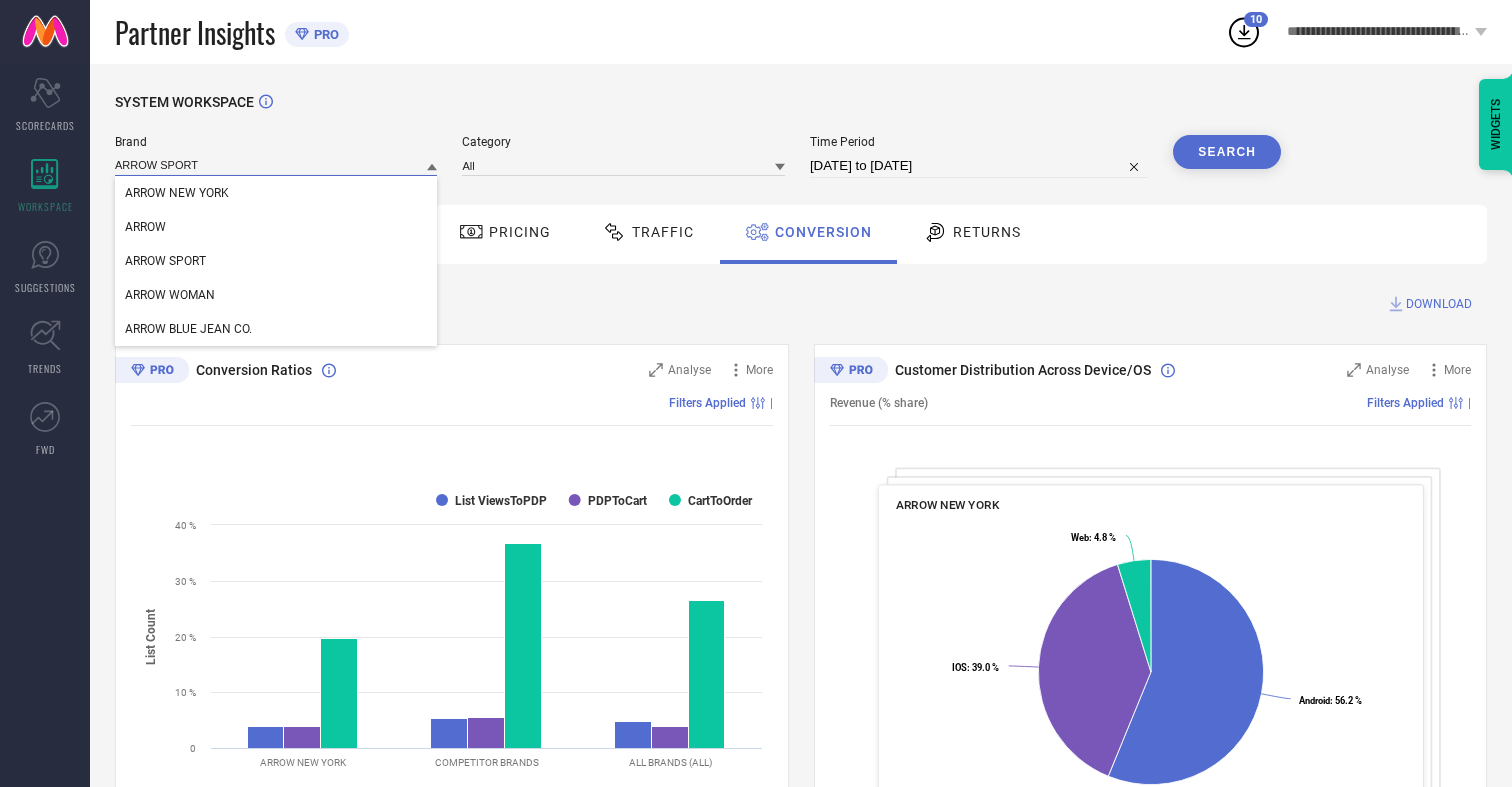 type on "ARROW SPORT" 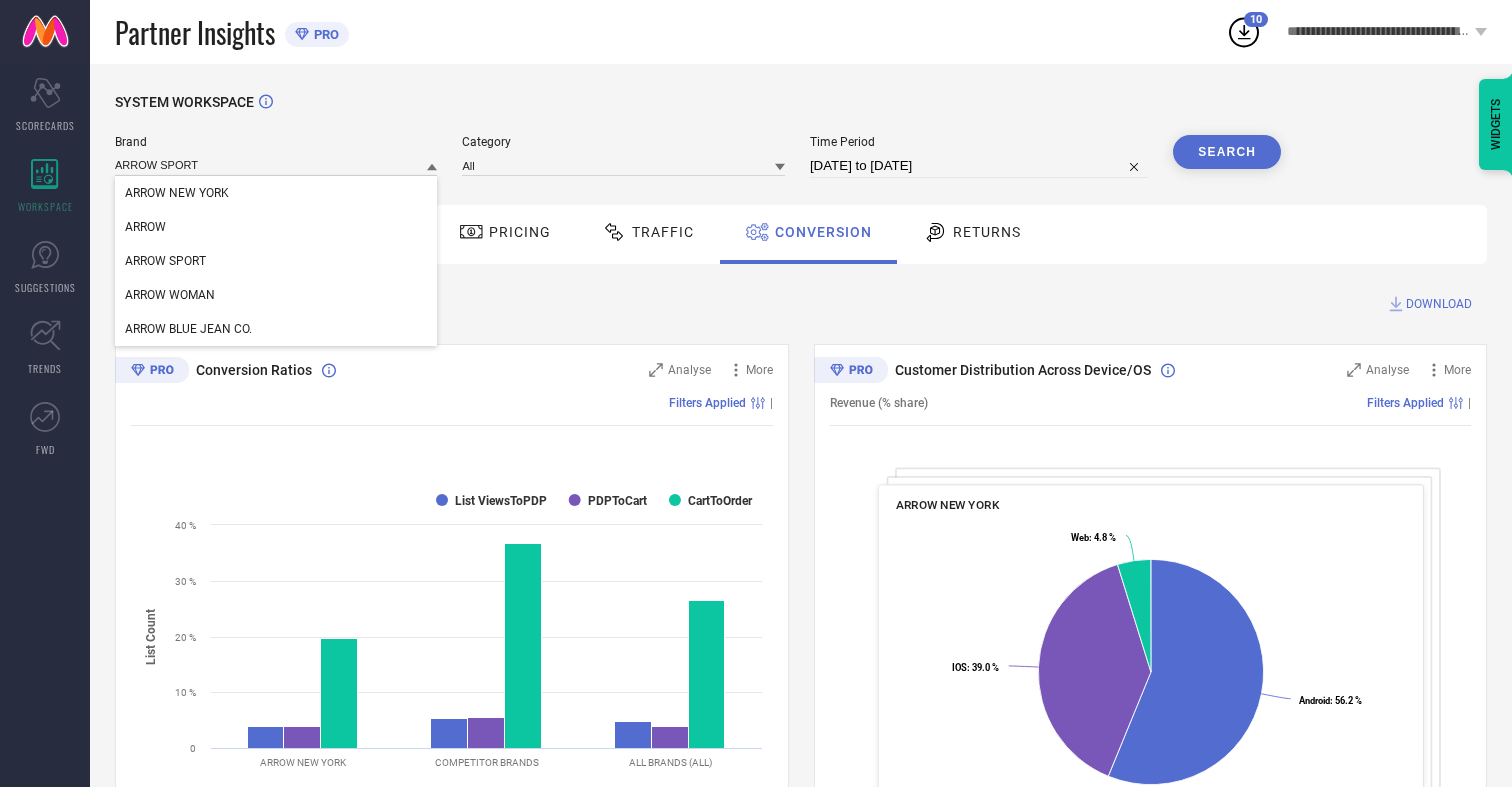 click on "ARROW SPORT" at bounding box center (165, 261) 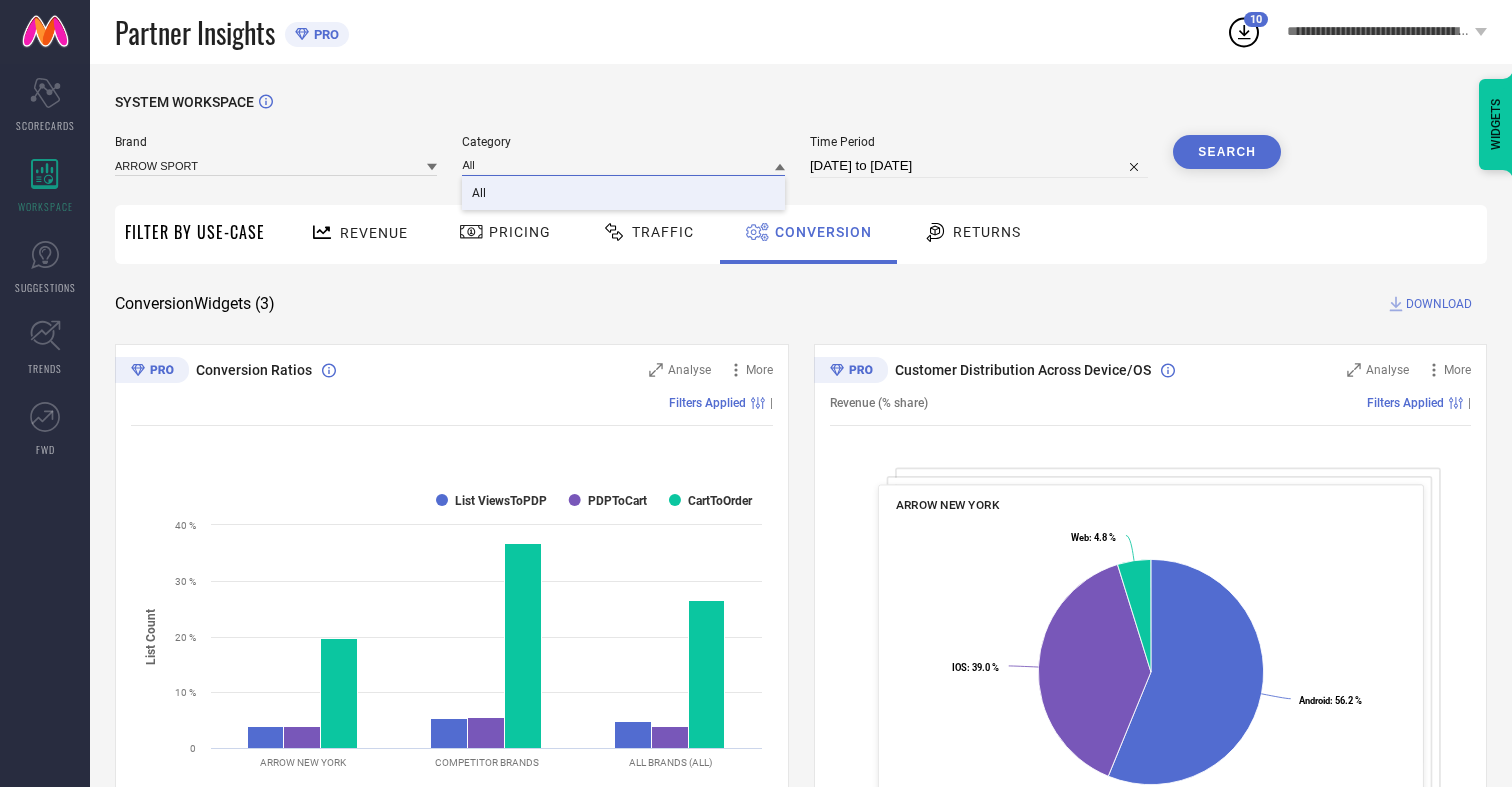 type on "All" 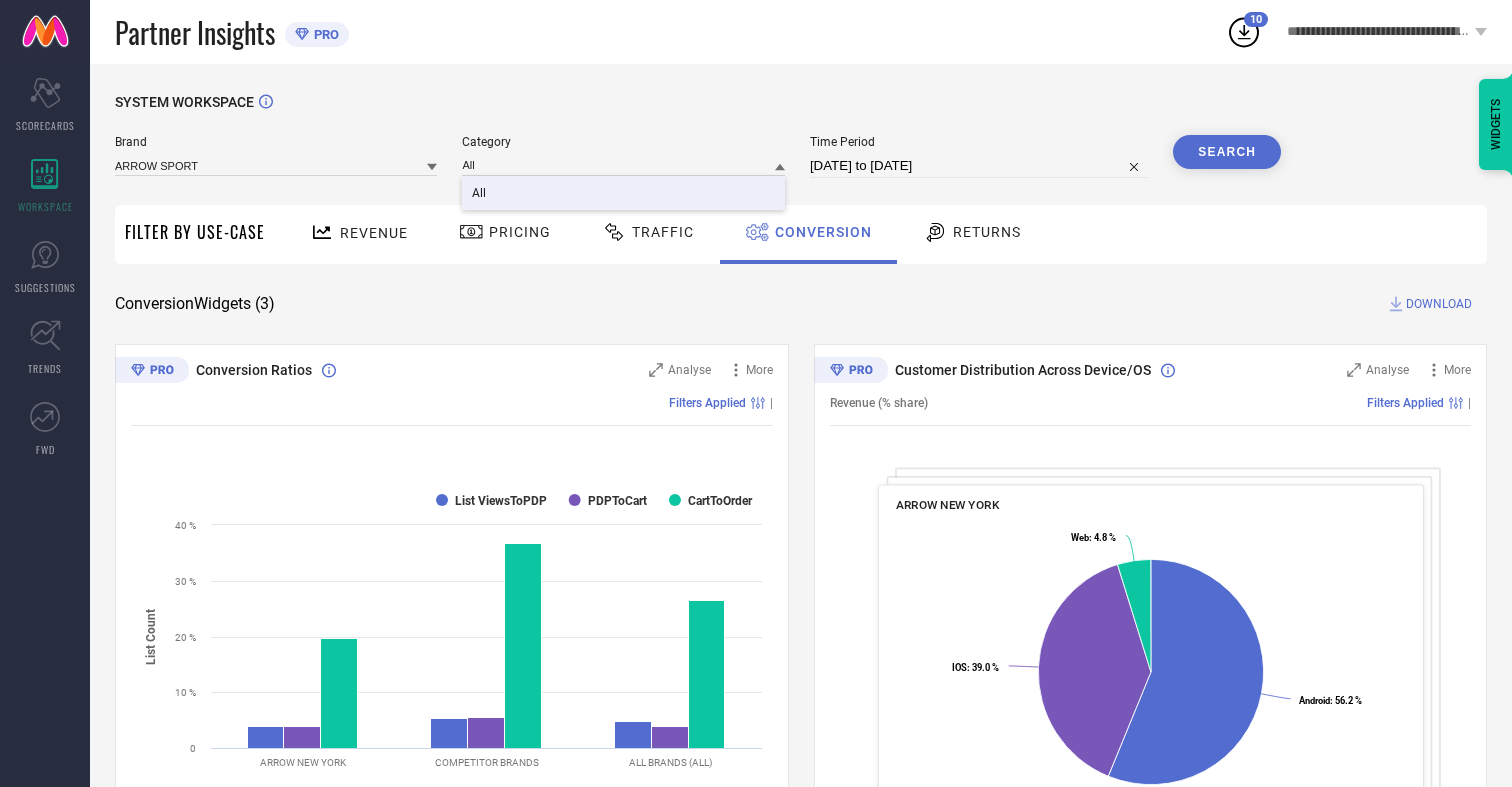 click on "All" at bounding box center (479, 193) 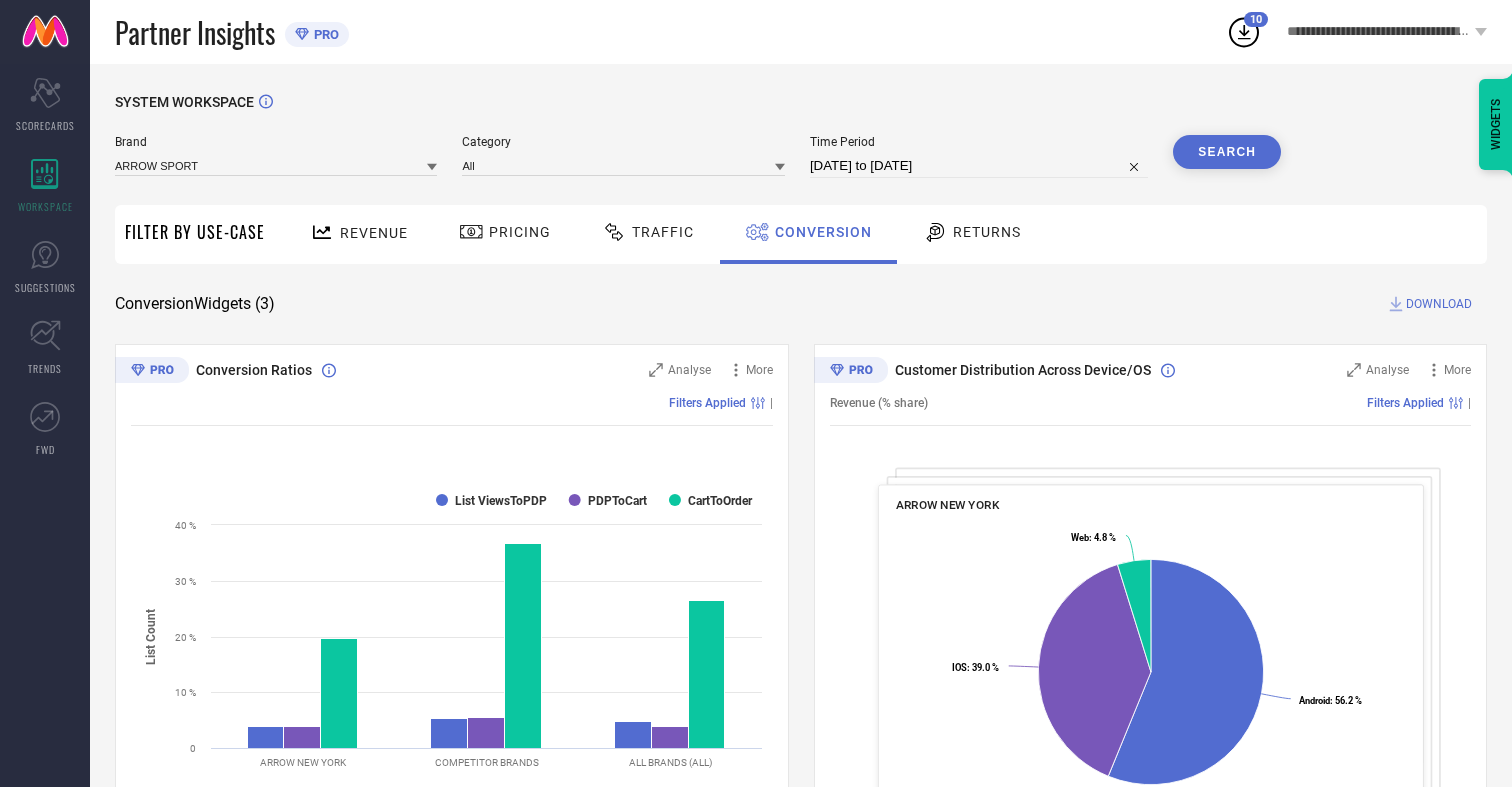 click on "Search" at bounding box center [1227, 152] 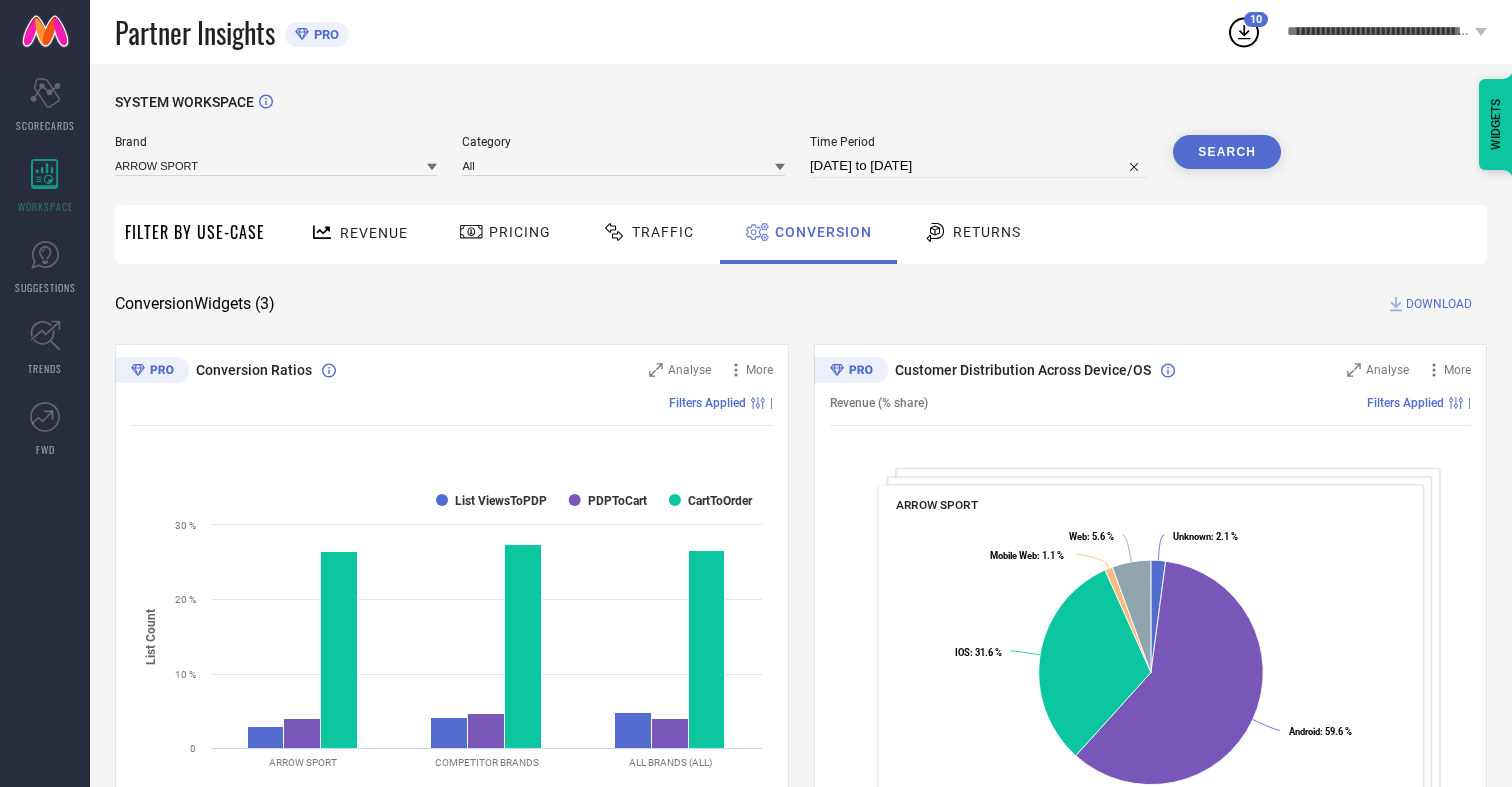 click on "DOWNLOAD" at bounding box center (1439, 304) 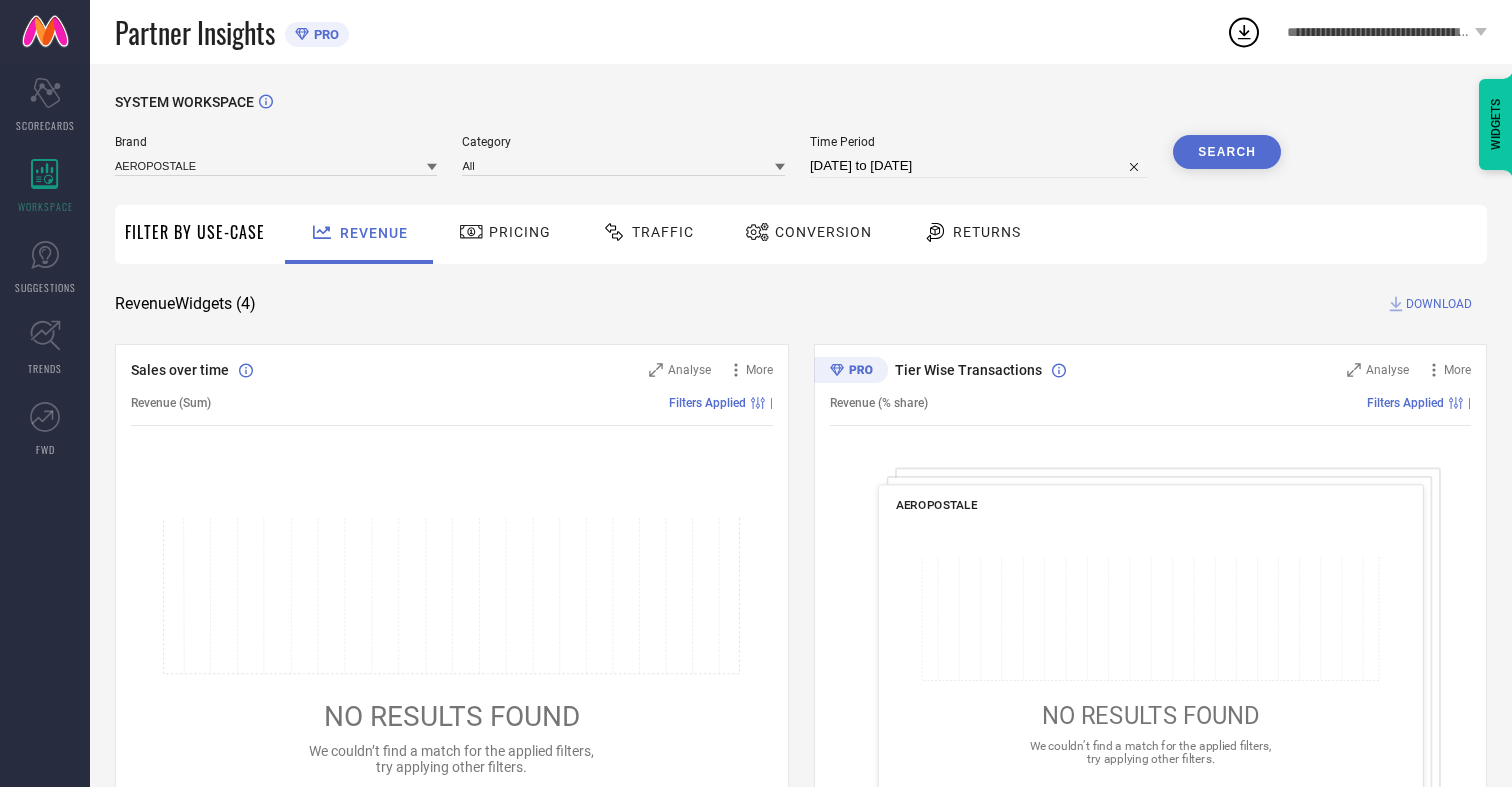 scroll, scrollTop: 0, scrollLeft: 0, axis: both 